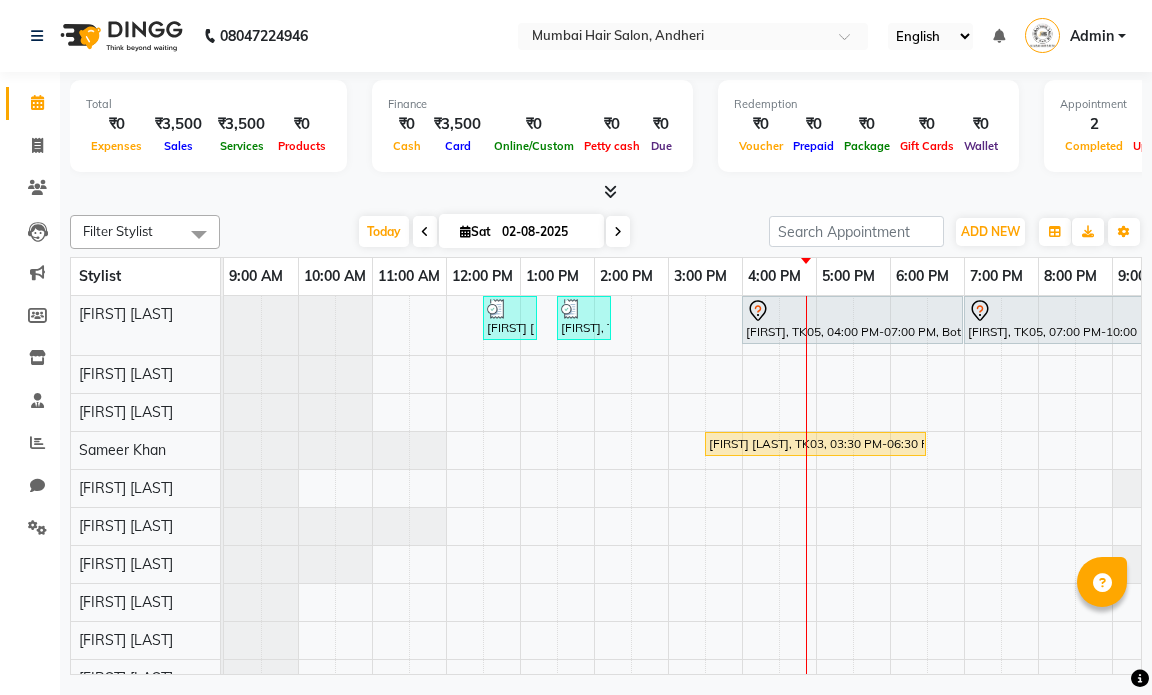 scroll, scrollTop: 0, scrollLeft: 0, axis: both 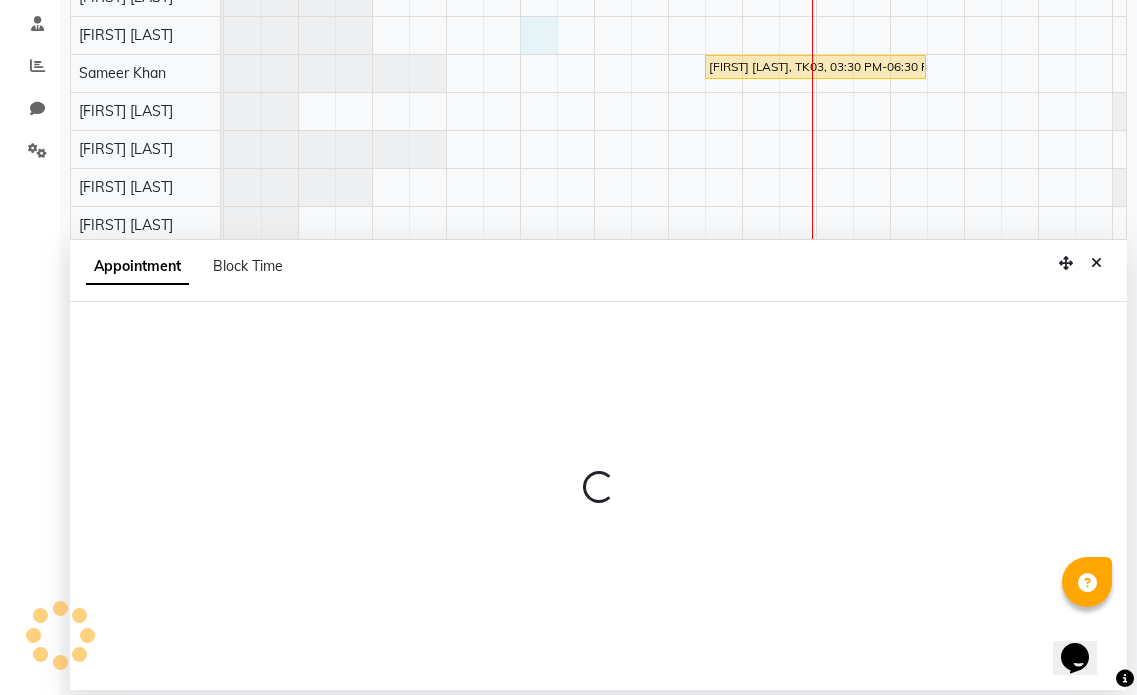 select on "66012" 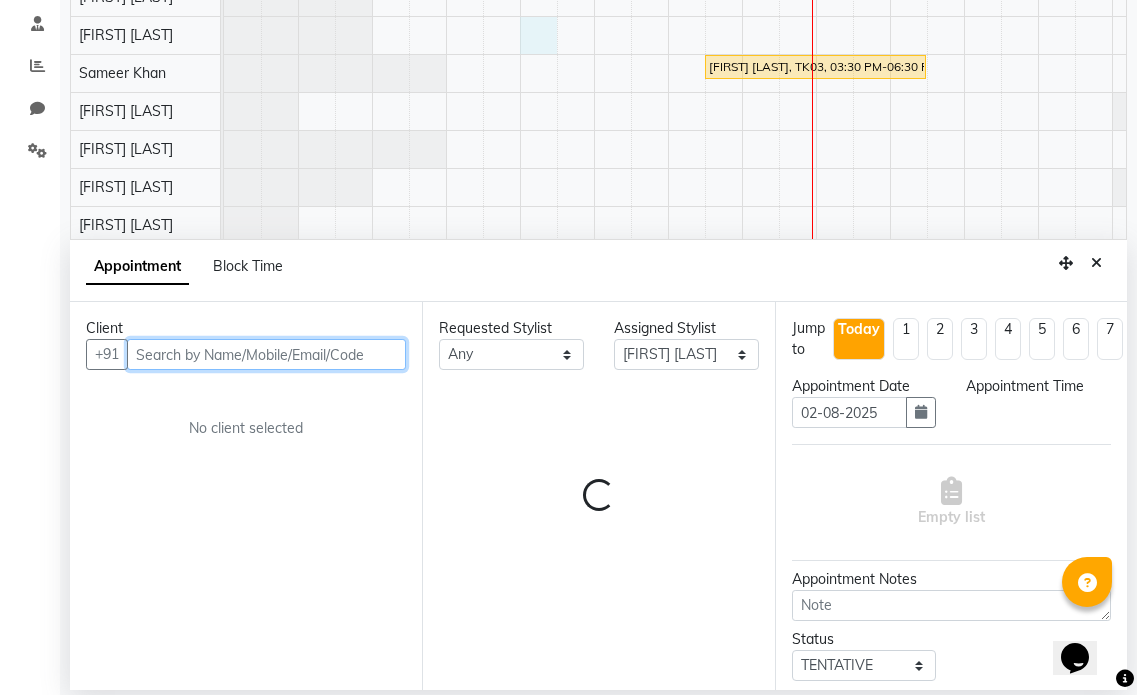 select on "780" 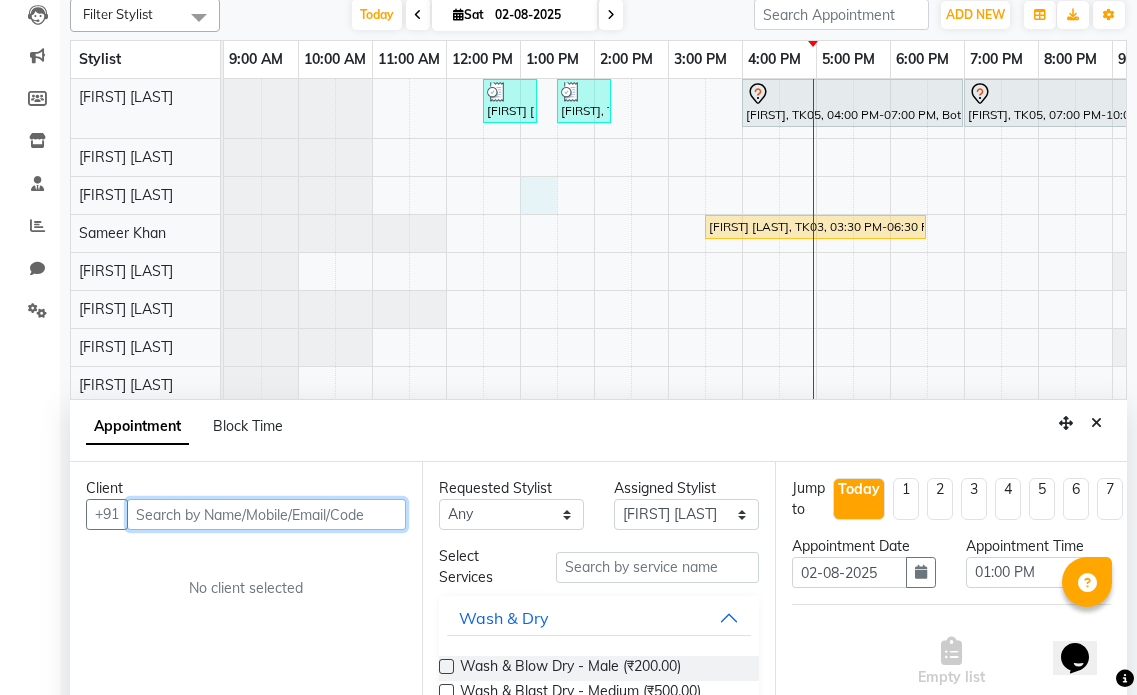 scroll, scrollTop: 0, scrollLeft: 0, axis: both 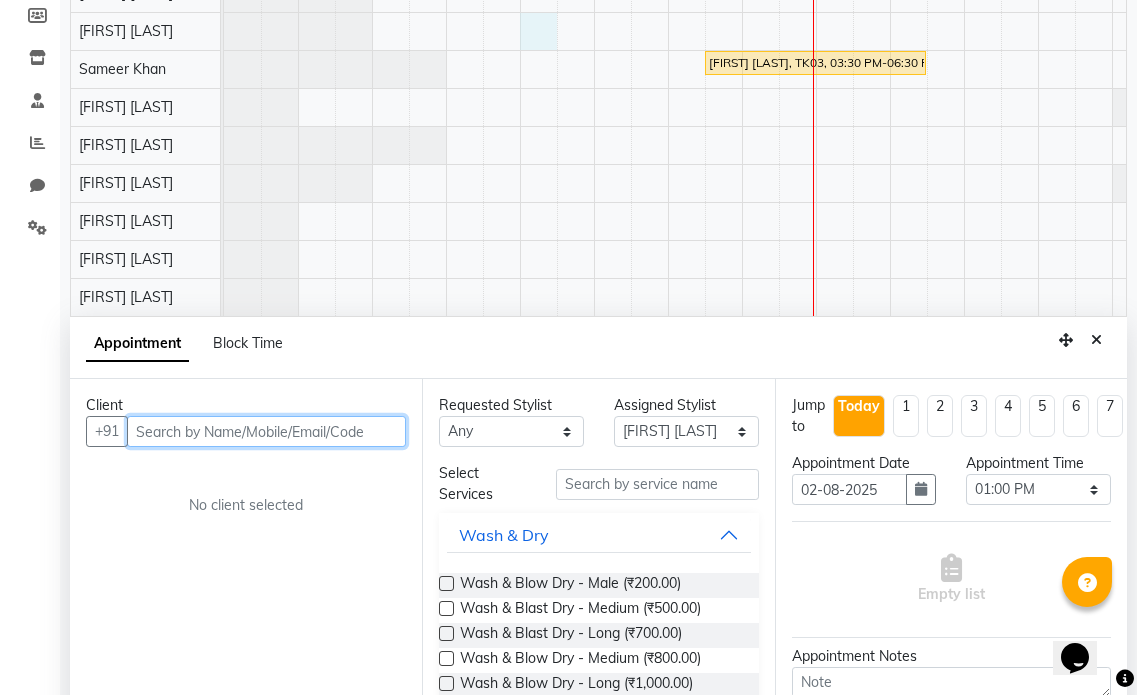 click at bounding box center [266, 431] 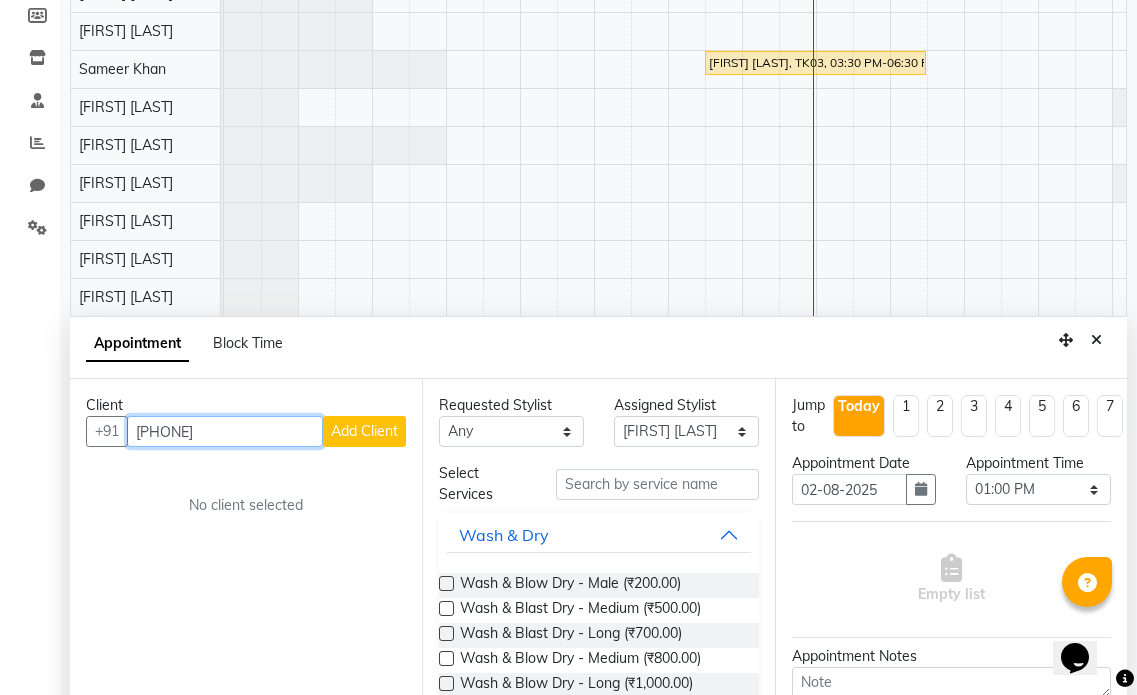 type on "[PHONE]" 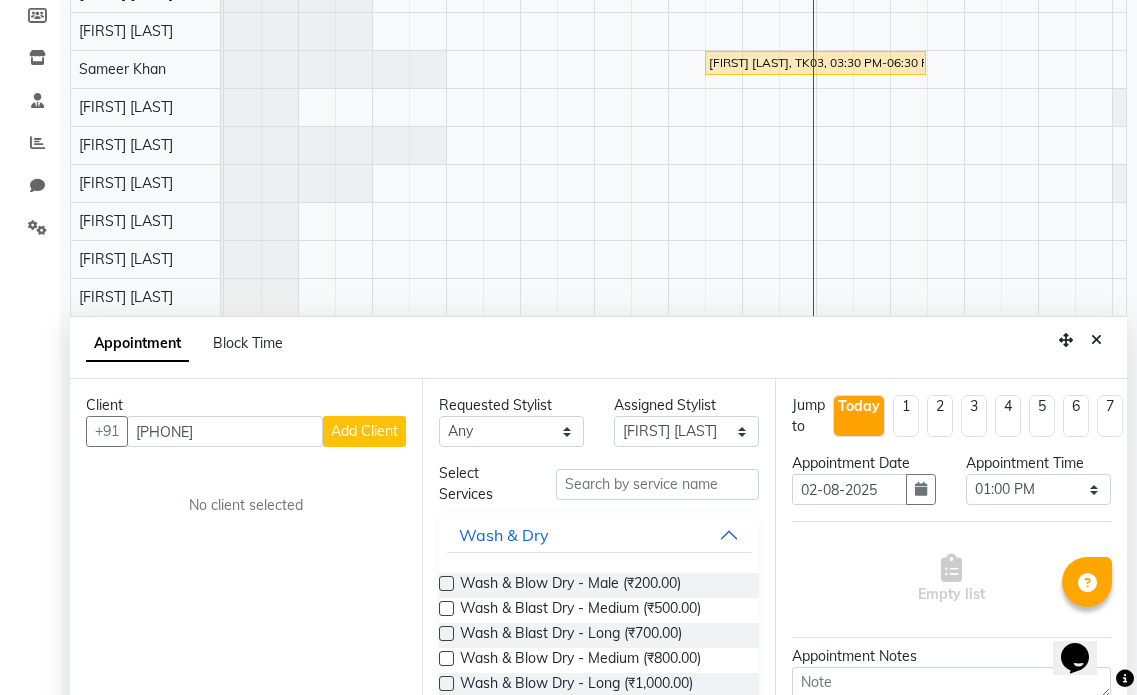 click on "Add Client" at bounding box center [364, 431] 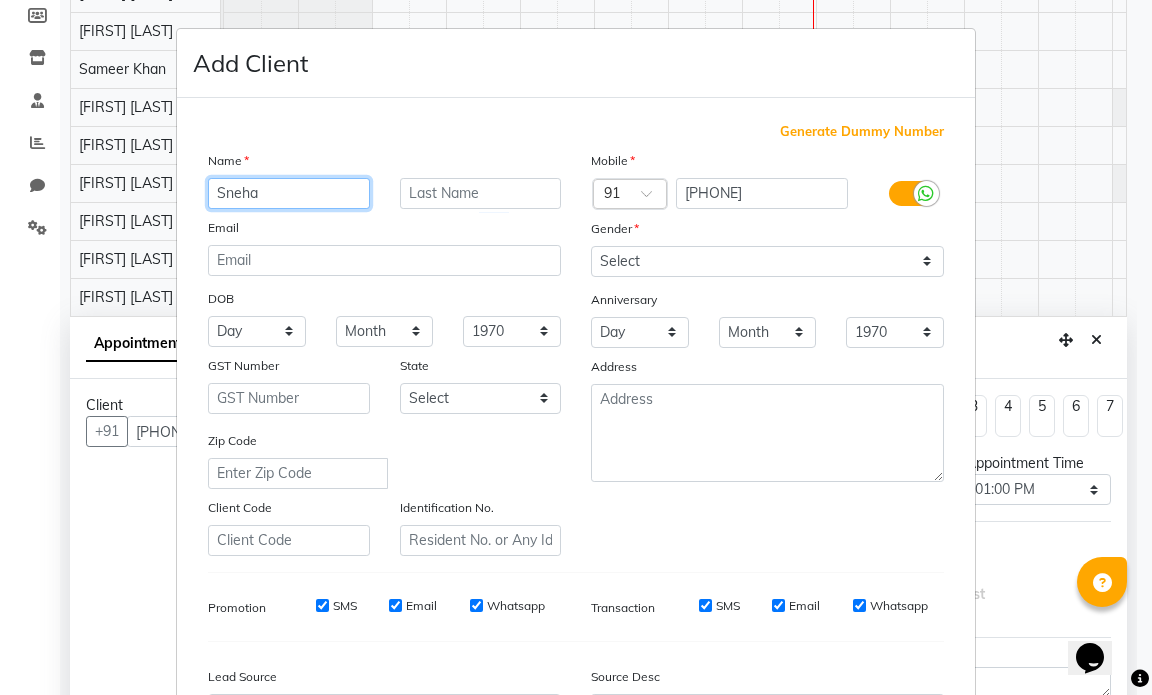 click on "Sneha" at bounding box center [289, 193] 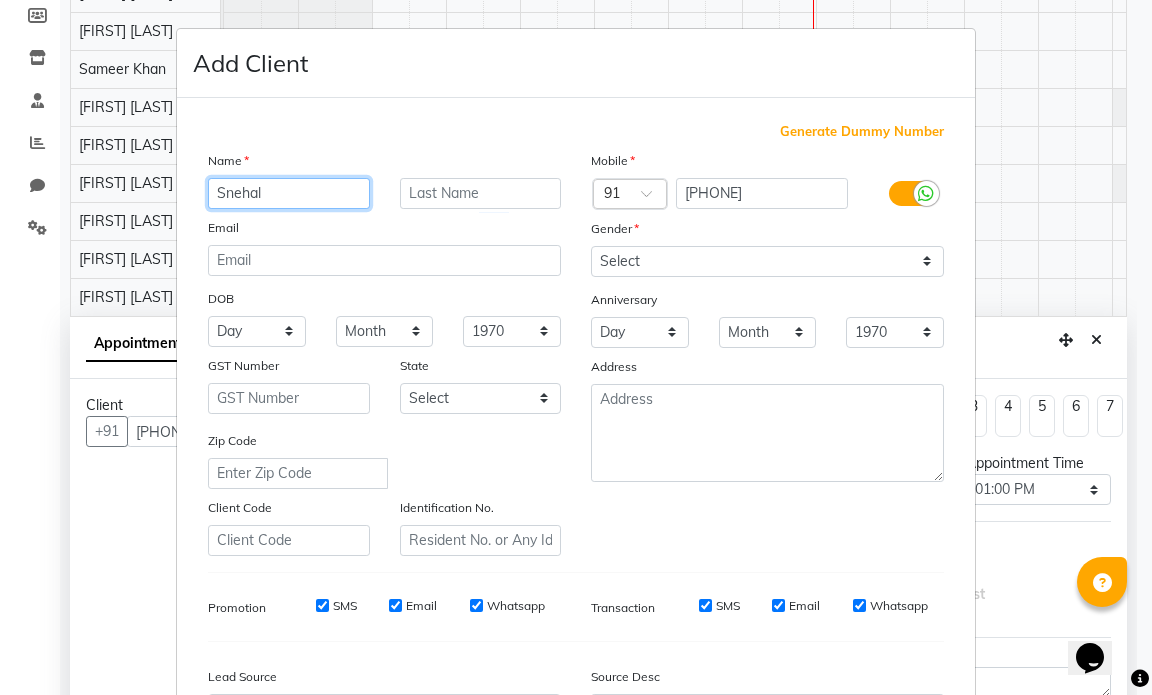 type on "Snehal" 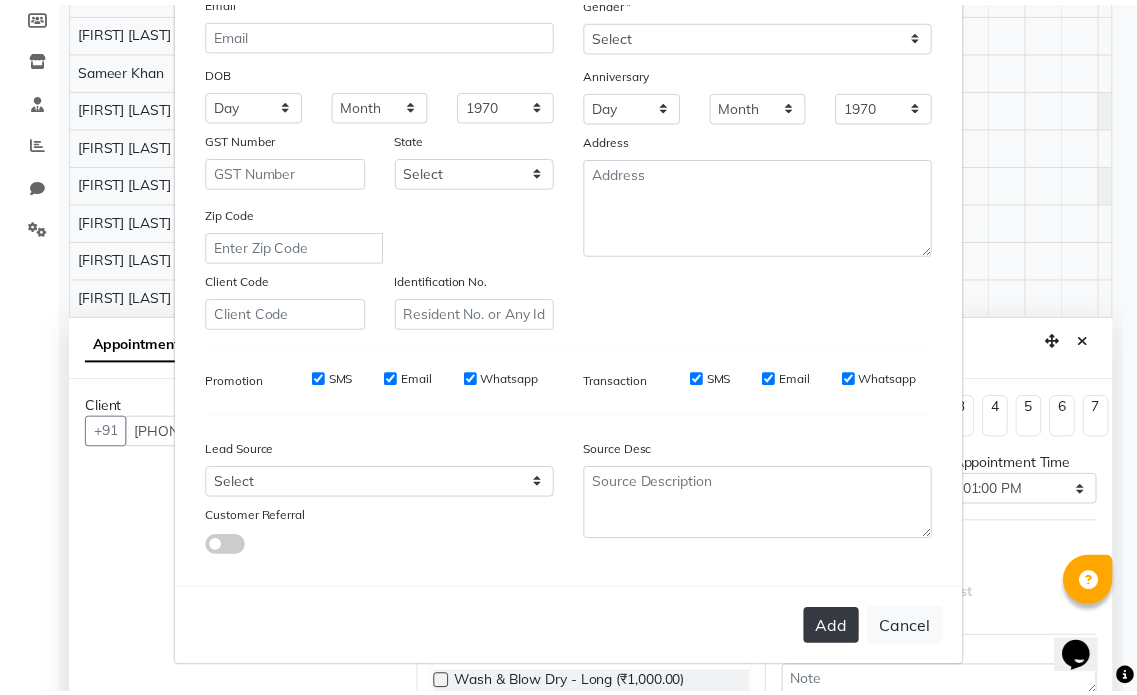 scroll, scrollTop: 228, scrollLeft: 0, axis: vertical 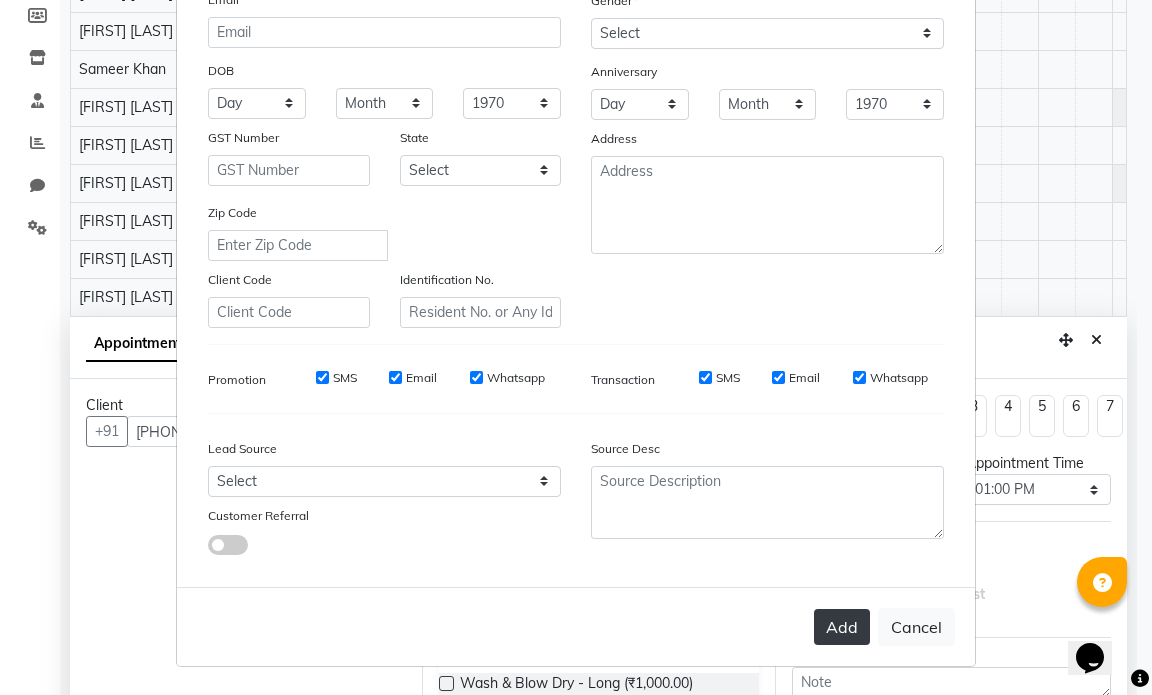 type on "Choudhary" 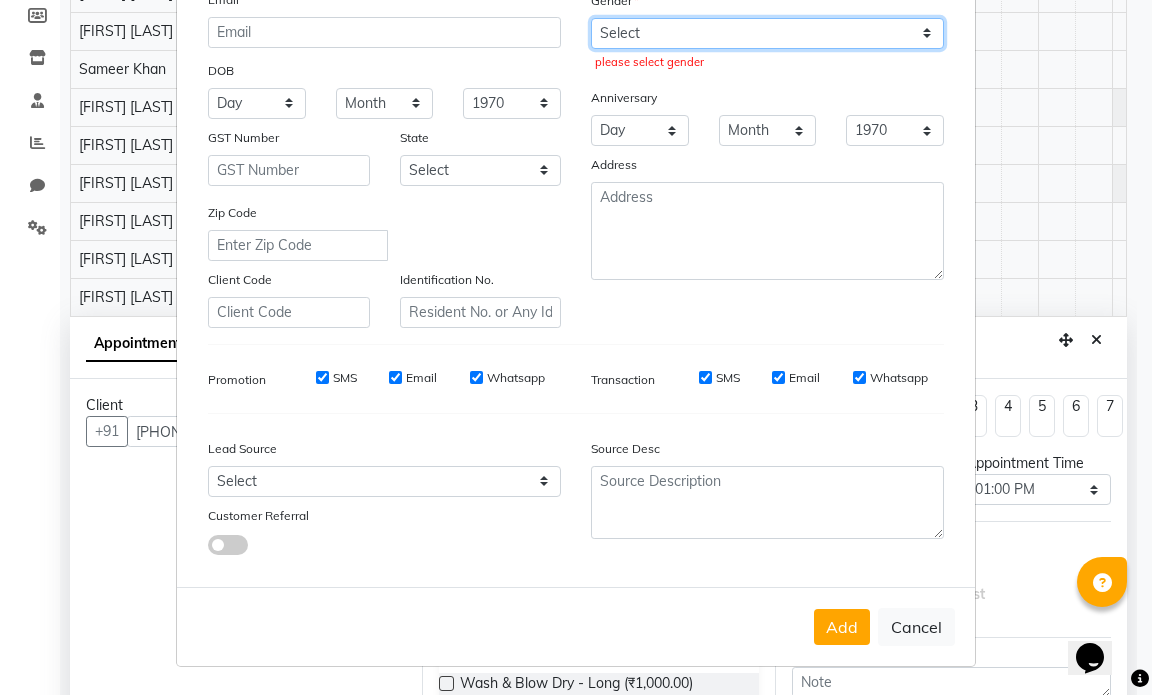 click on "Select Male Female Other Prefer Not To Say" at bounding box center (767, 33) 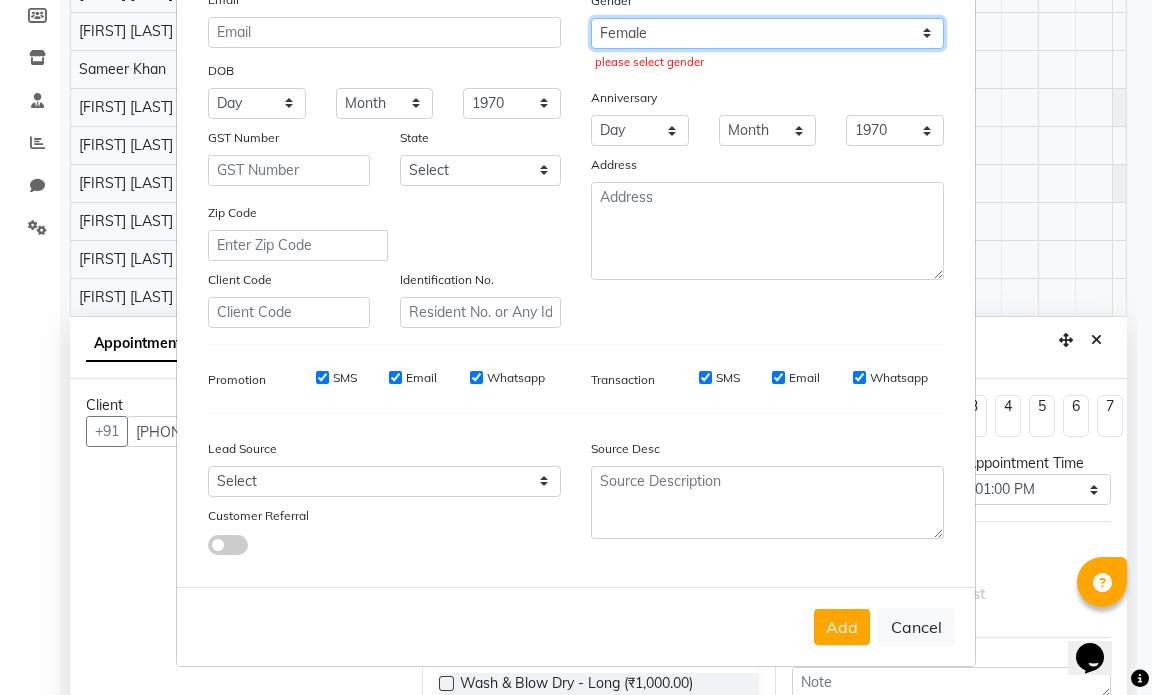 click on "Select Male Female Other Prefer Not To Say" at bounding box center (767, 33) 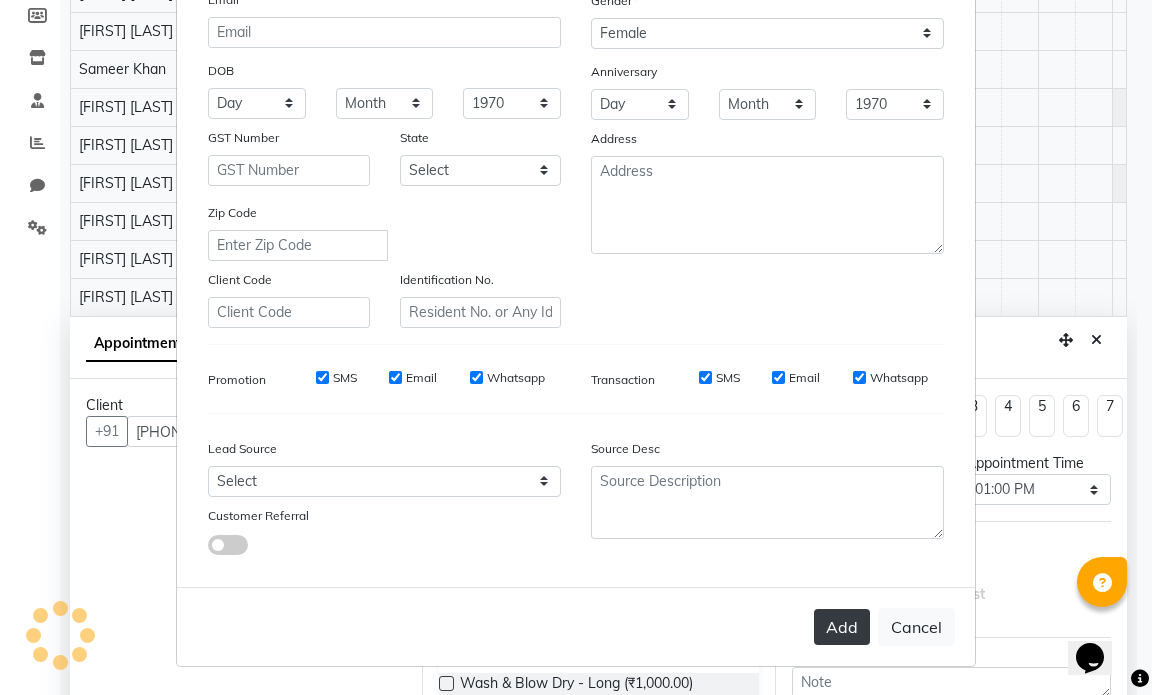 click on "Add" at bounding box center [842, 627] 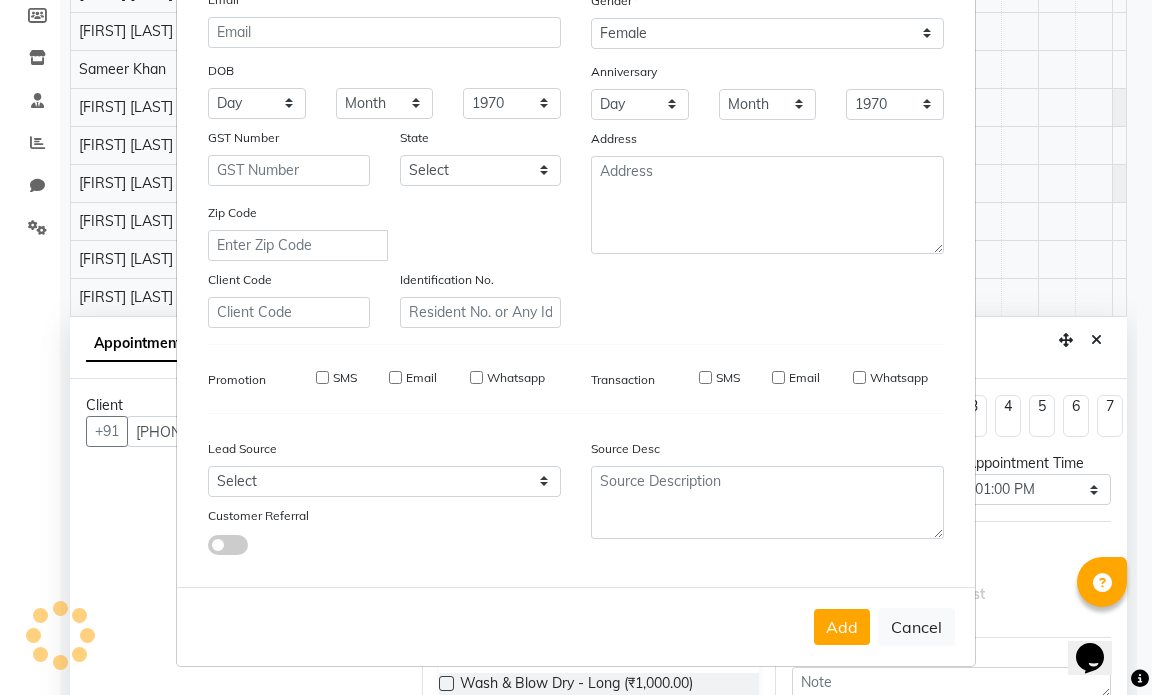type 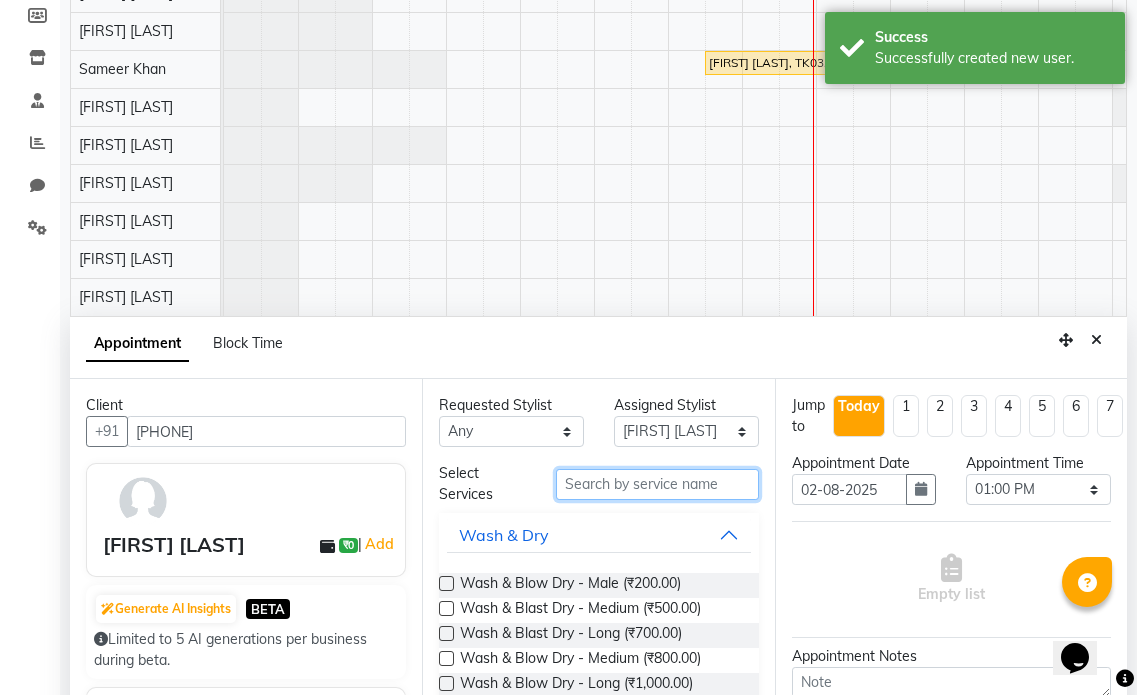 click at bounding box center (657, 484) 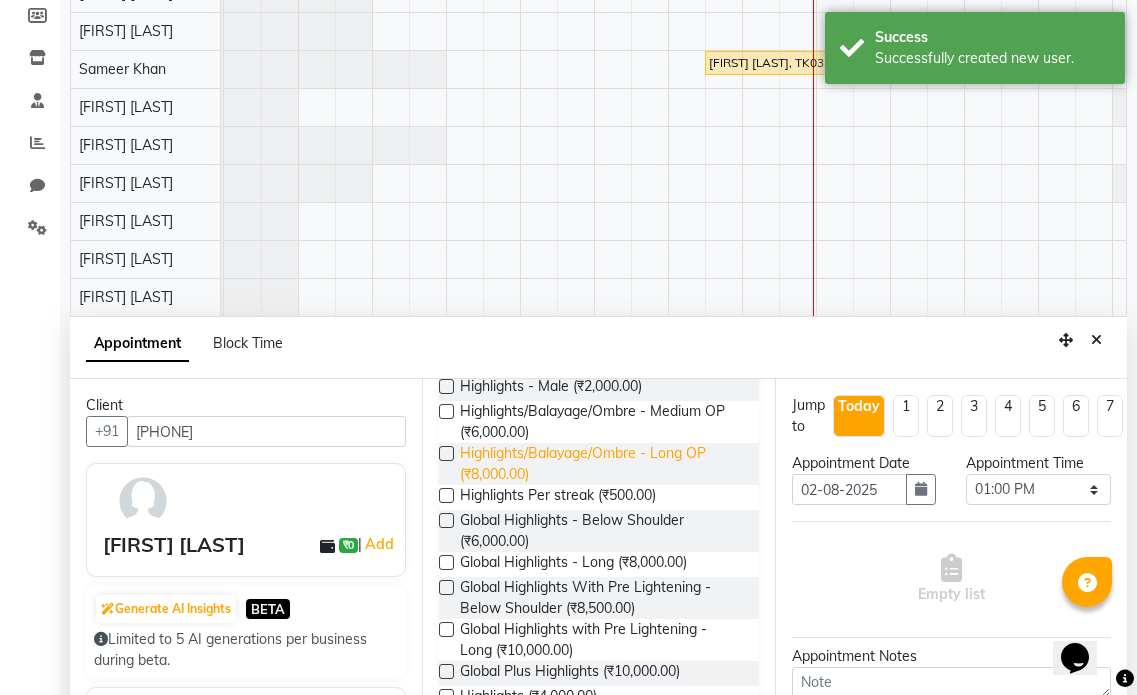 scroll, scrollTop: 198, scrollLeft: 0, axis: vertical 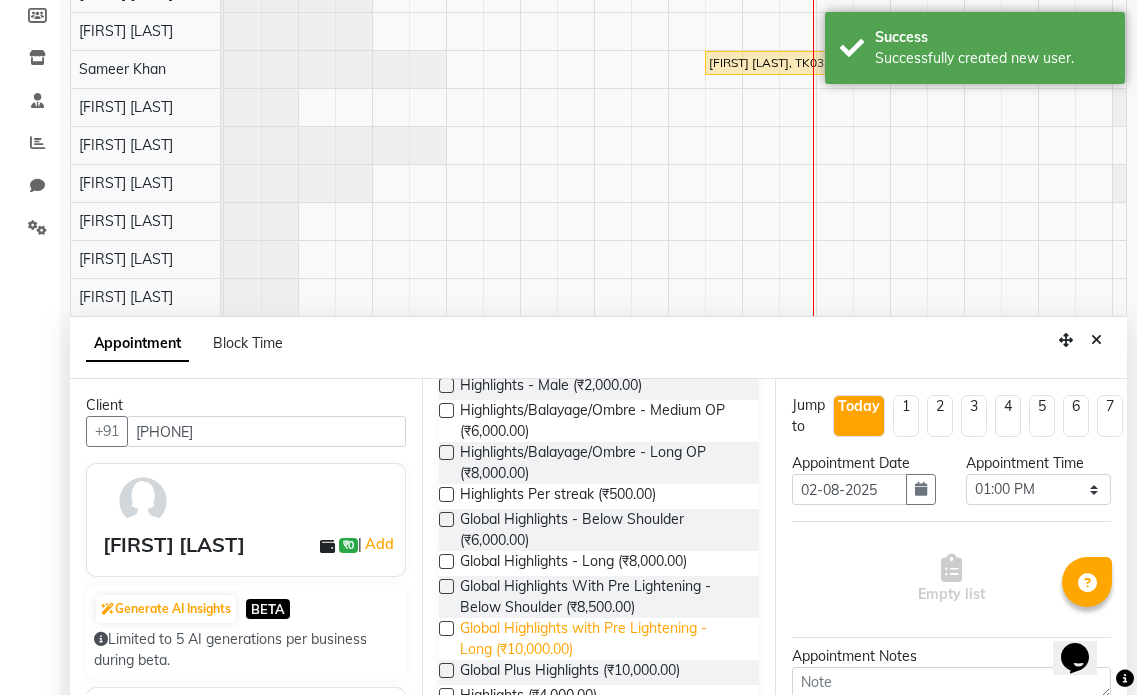 type on "Highl" 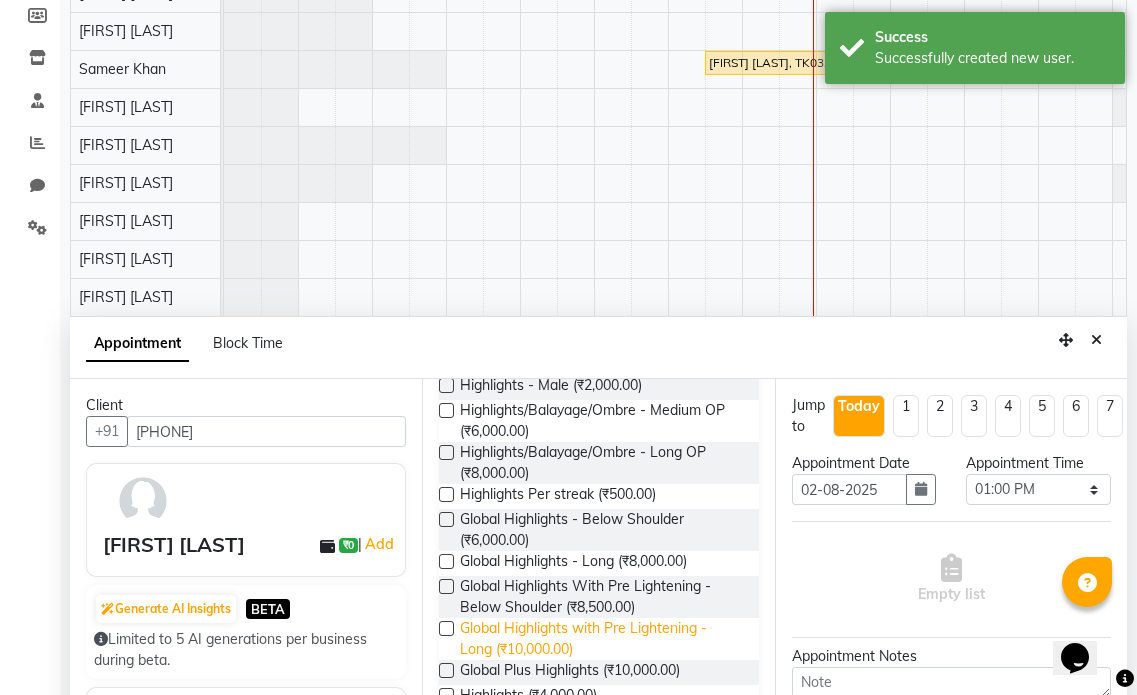 click on "Global Highlights with Pre Lightening - Long  (₹10,000.00)" at bounding box center [601, 639] 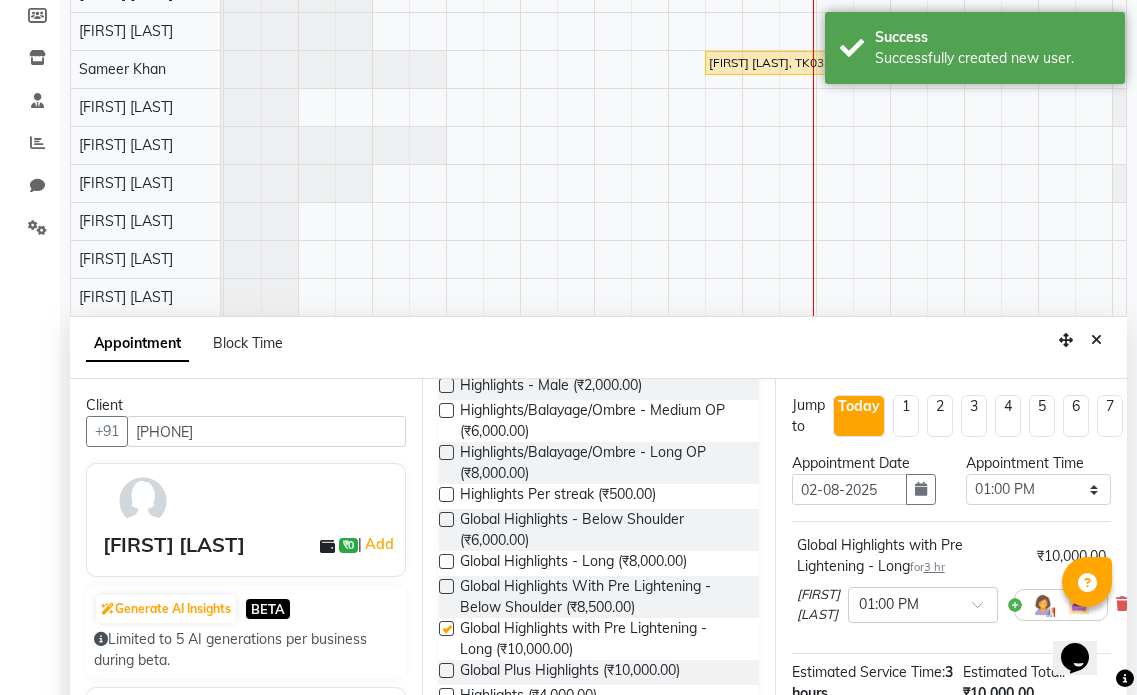 checkbox on "false" 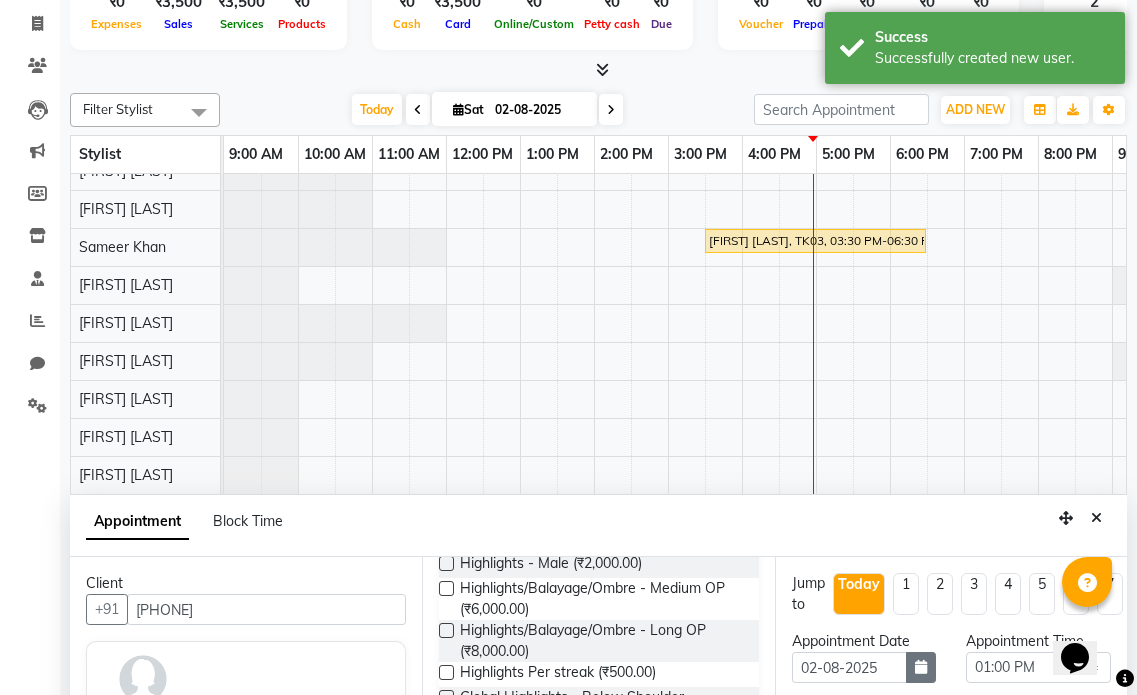 scroll, scrollTop: 300, scrollLeft: 0, axis: vertical 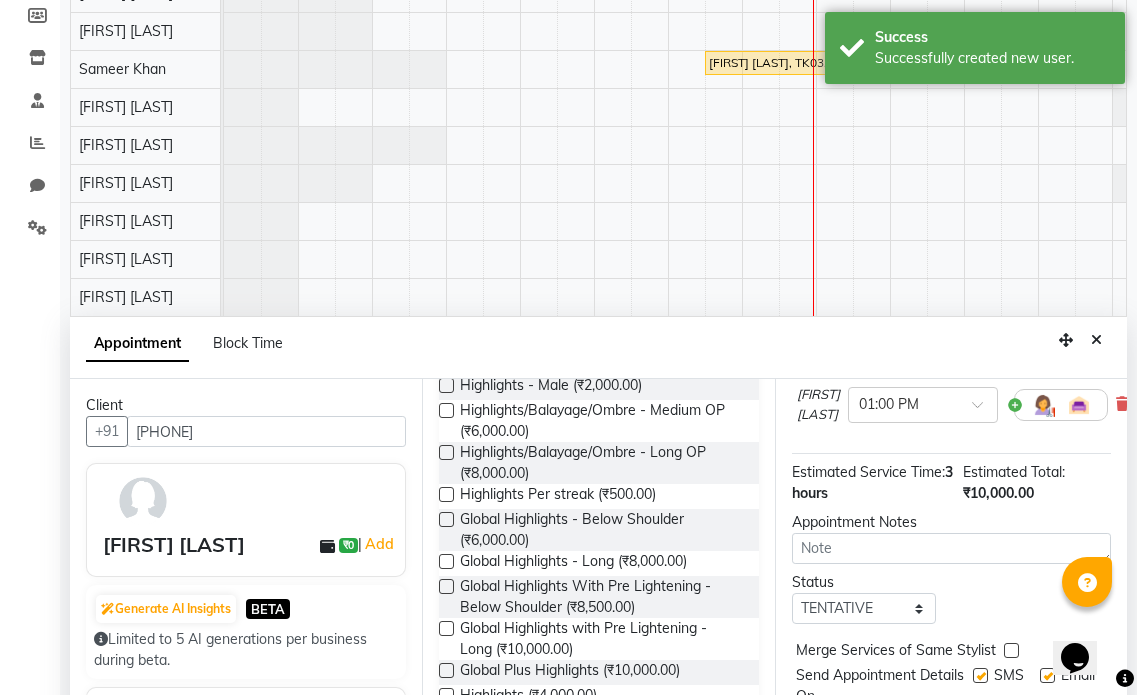 click at bounding box center (1047, 675) 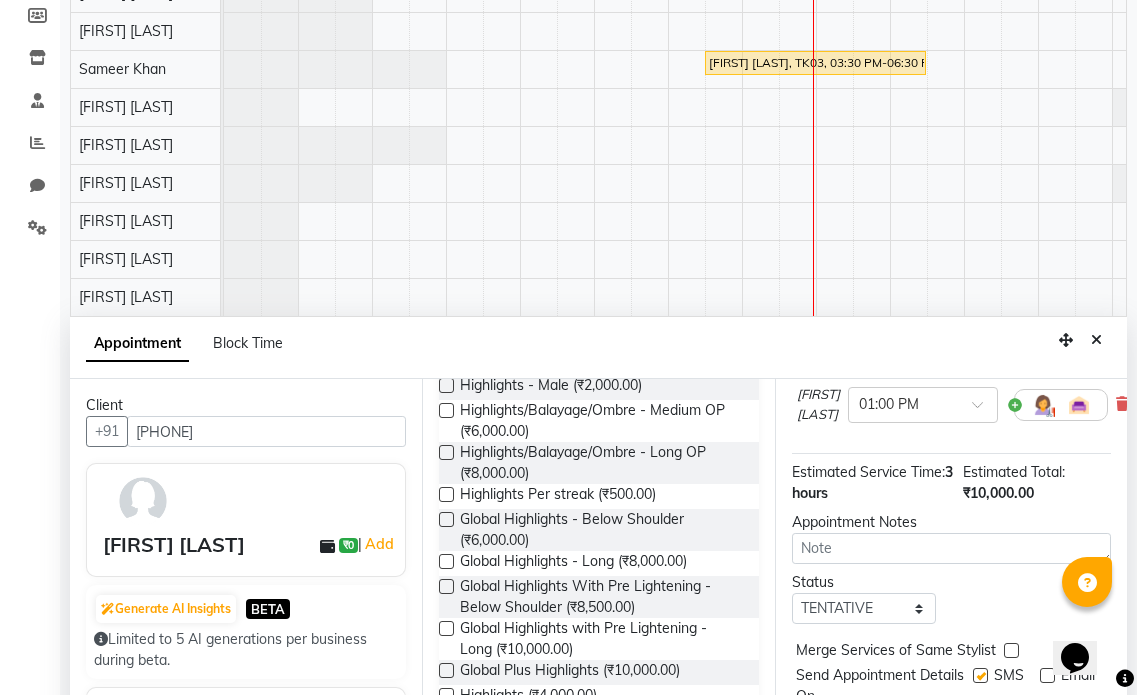 click at bounding box center (980, 675) 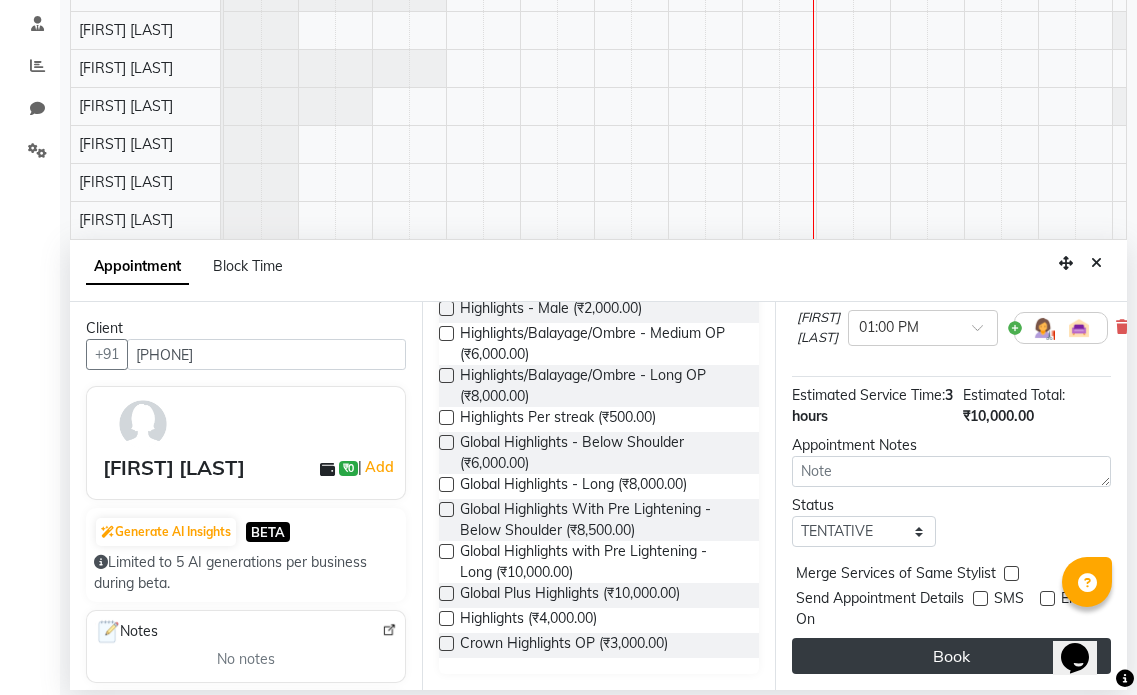 drag, startPoint x: 966, startPoint y: 652, endPoint x: 968, endPoint y: 641, distance: 11.18034 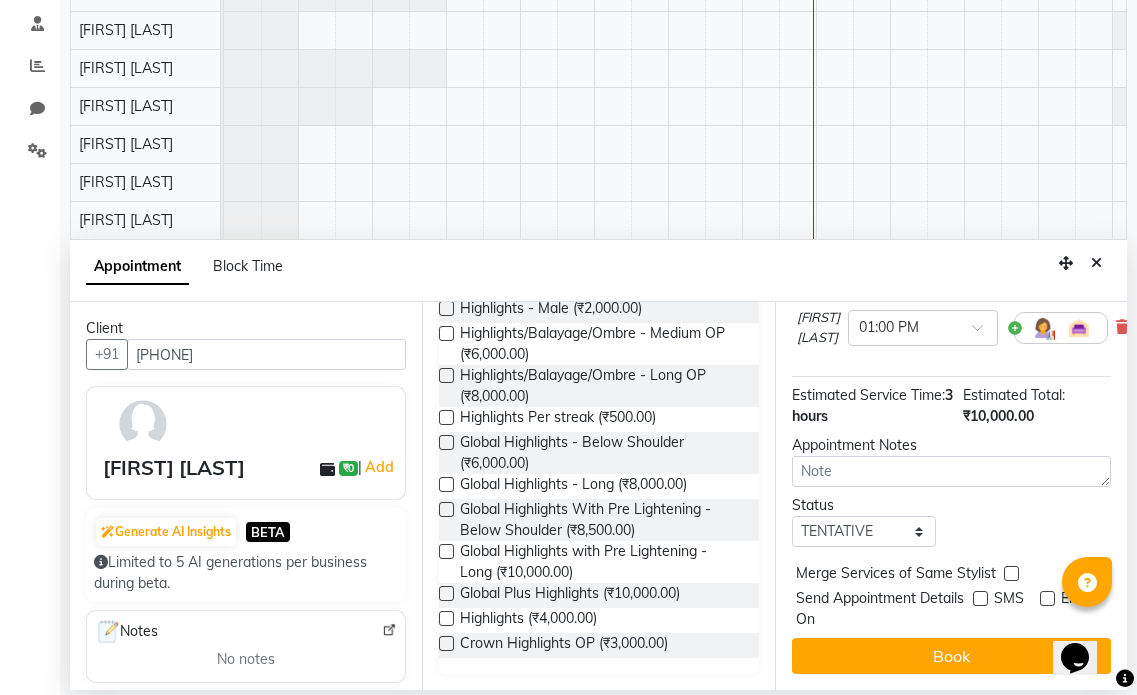click on "Book" at bounding box center [951, 656] 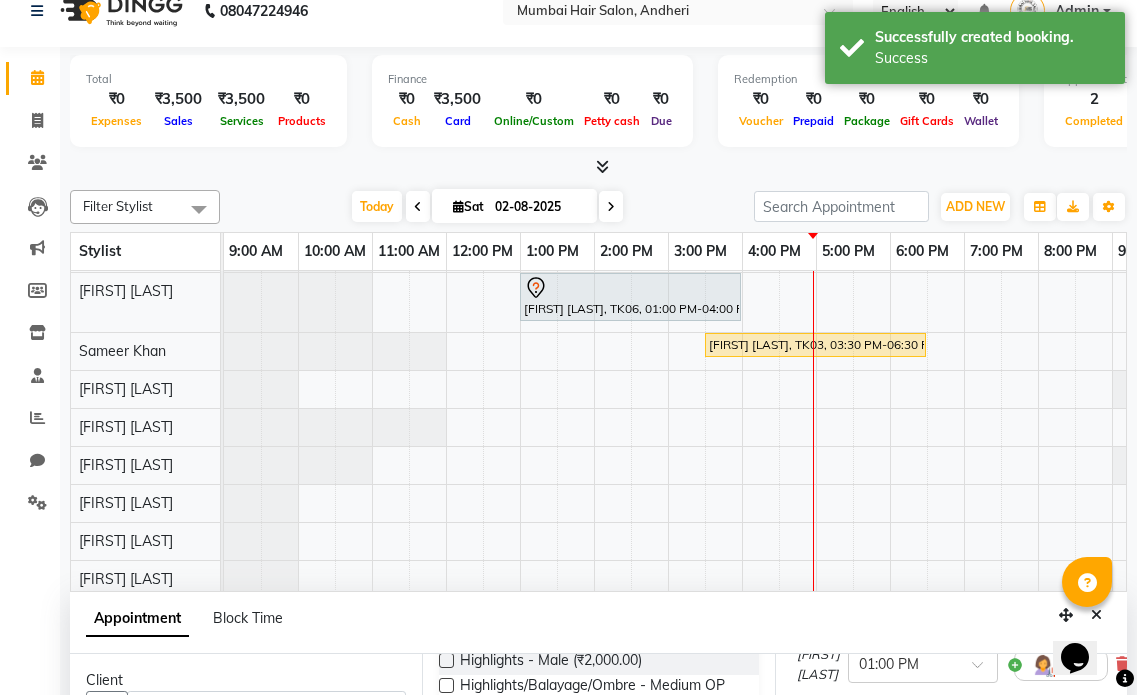 scroll, scrollTop: 0, scrollLeft: 0, axis: both 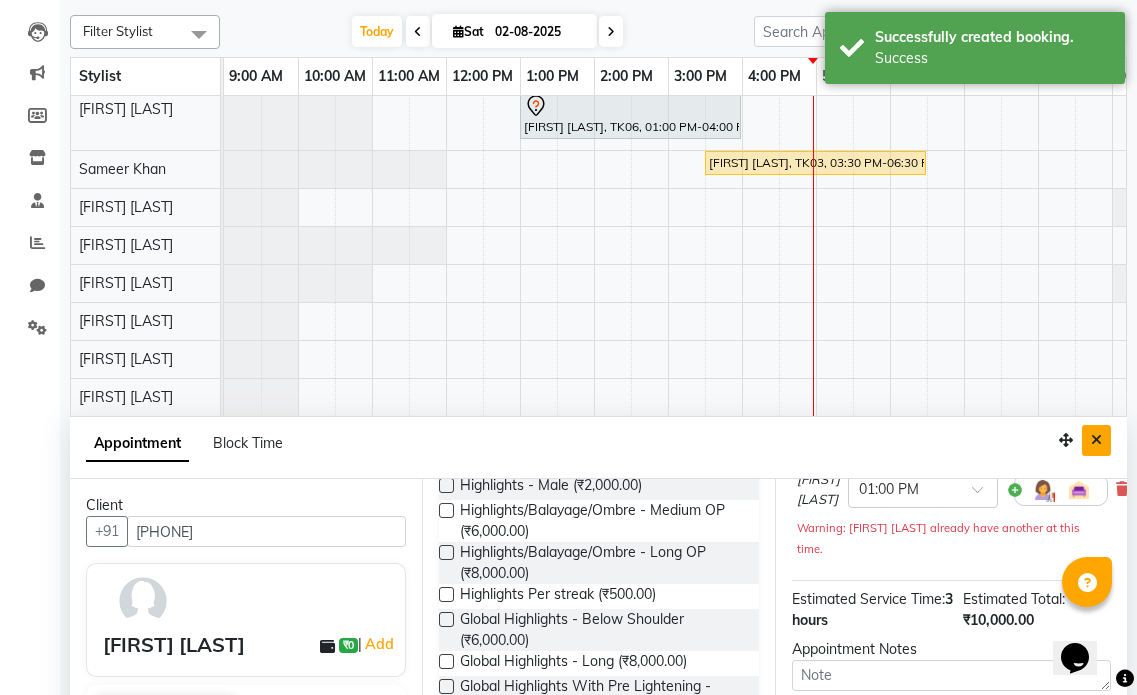 click at bounding box center [1096, 440] 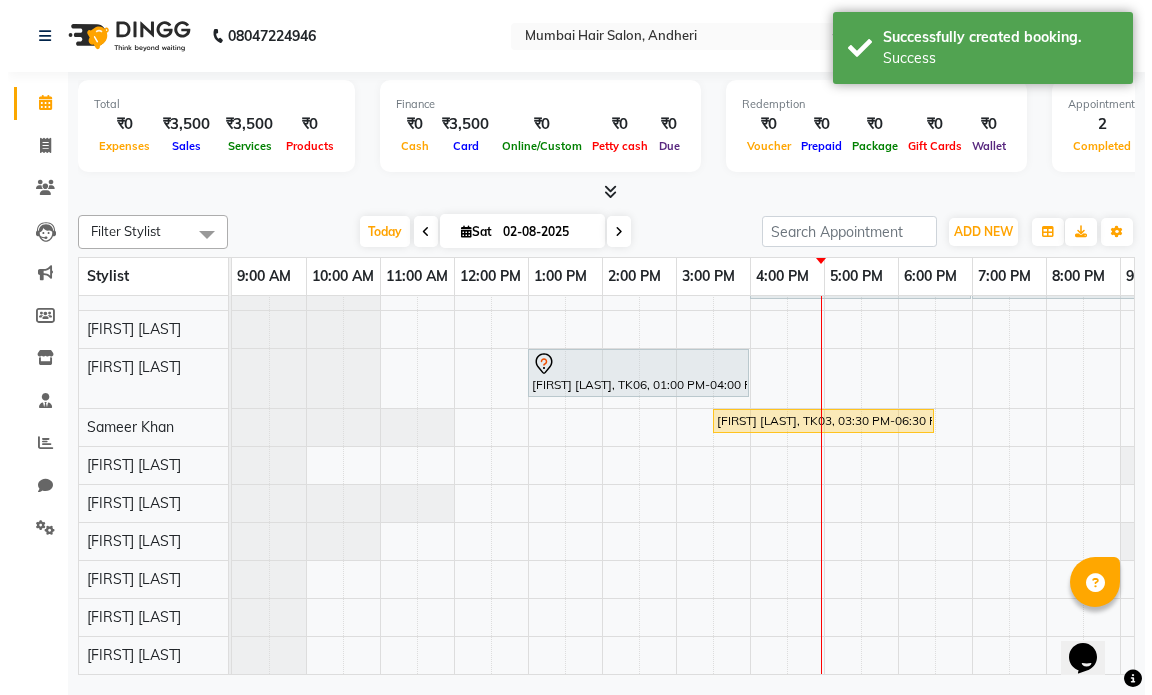 scroll, scrollTop: 0, scrollLeft: 0, axis: both 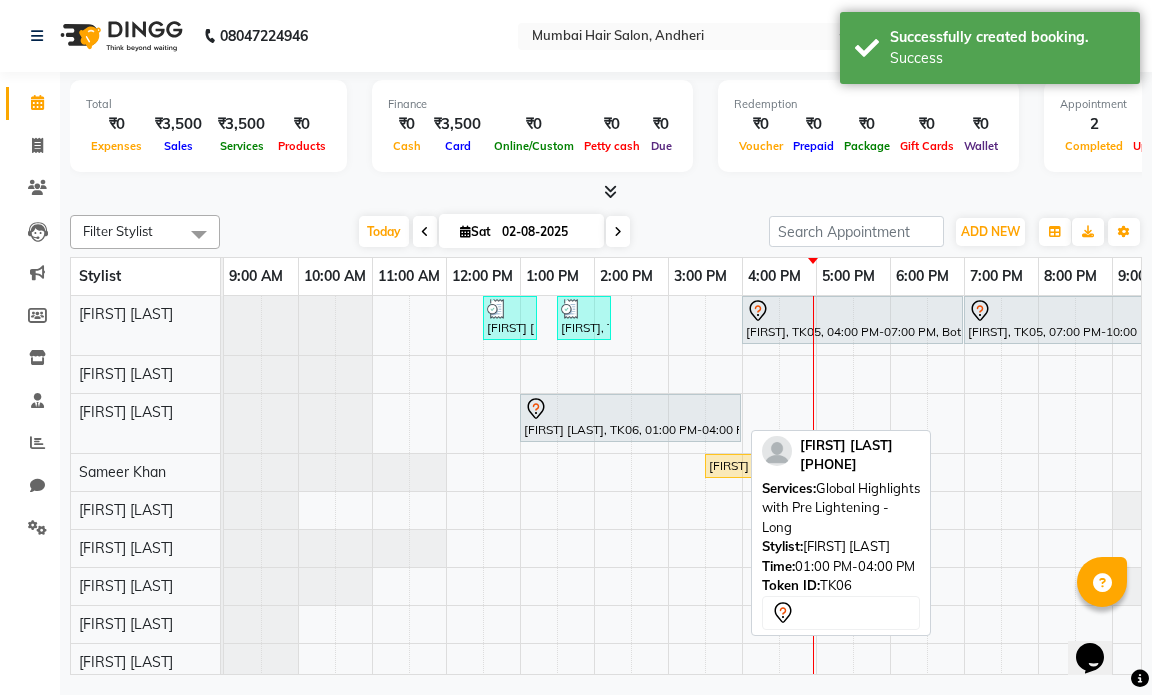 click at bounding box center [630, 409] 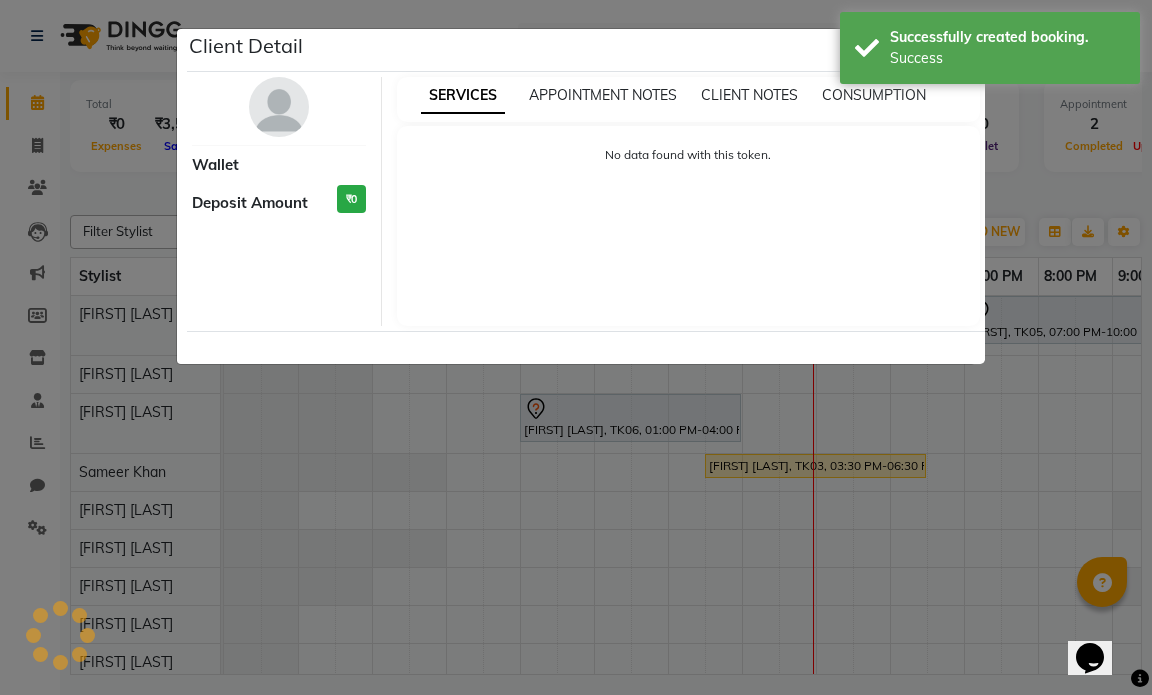 select on "7" 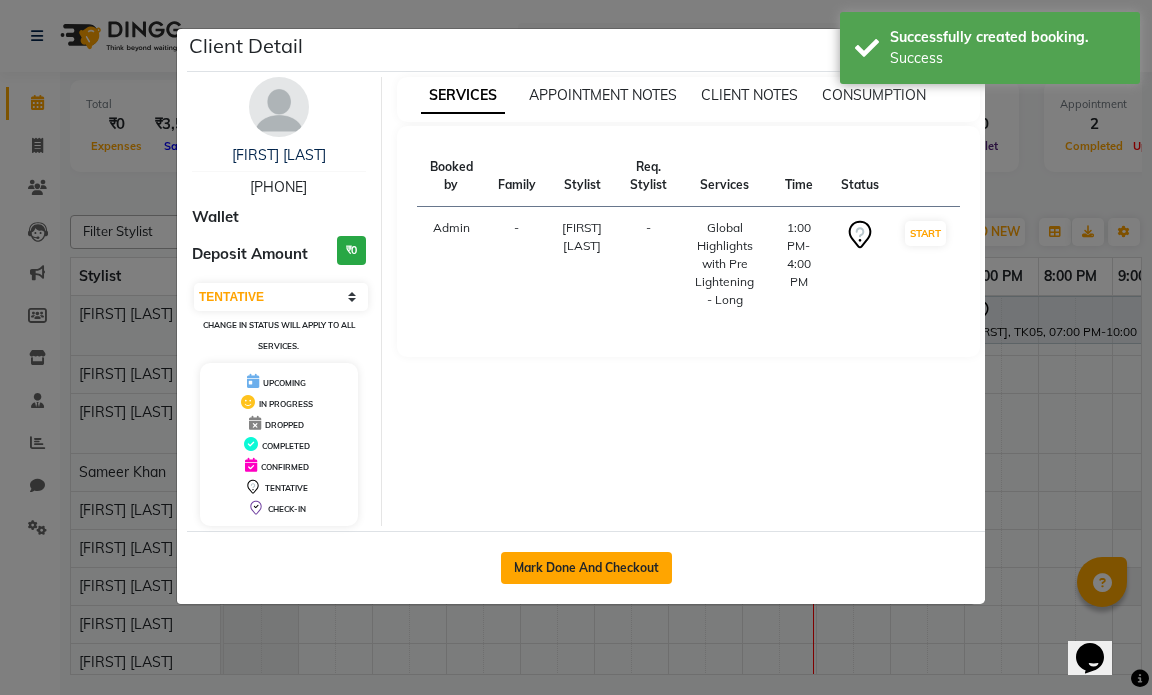 click on "Mark Done And Checkout" 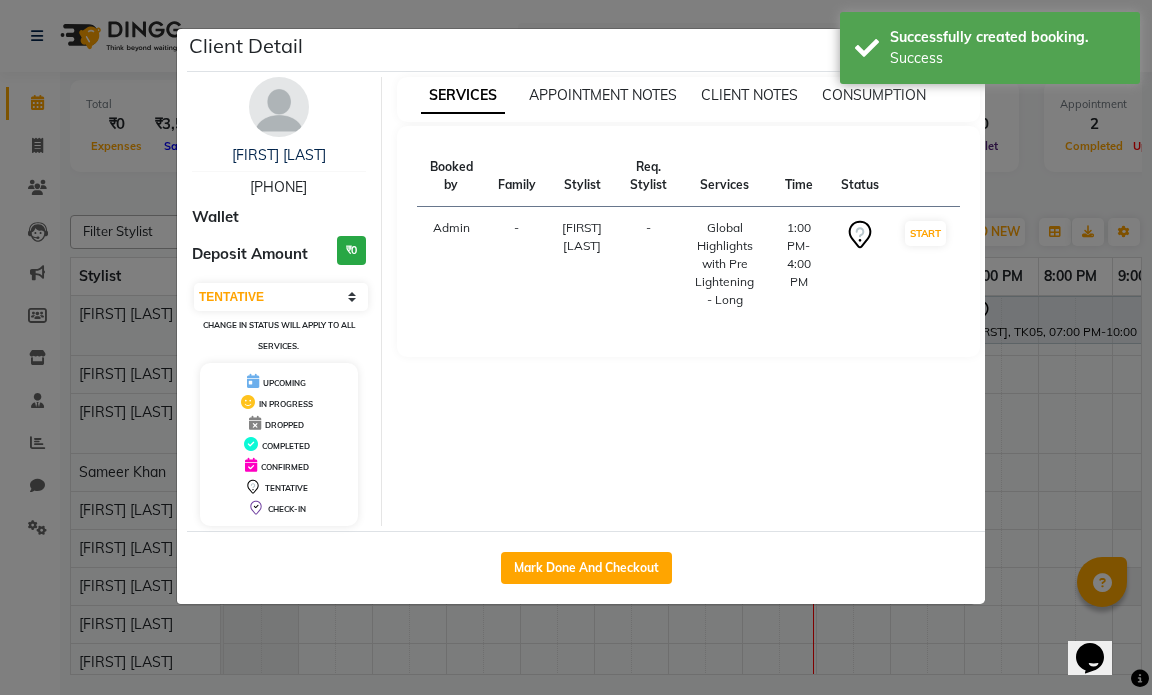 select on "service" 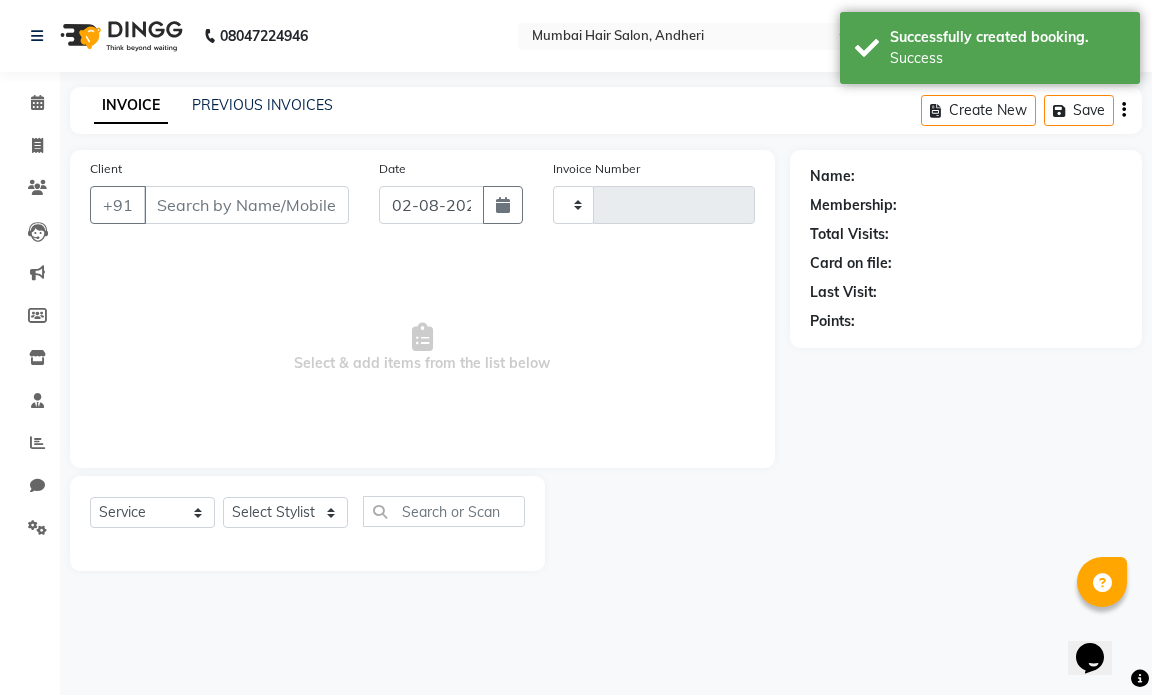 type on "1000" 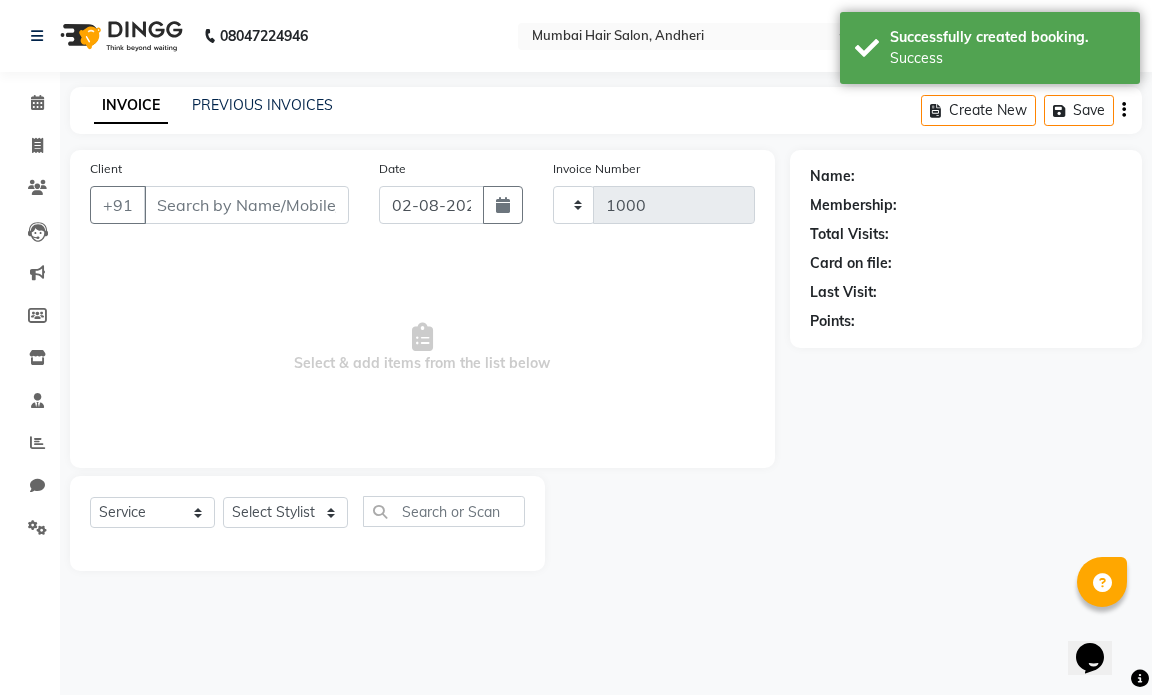 select on "7487" 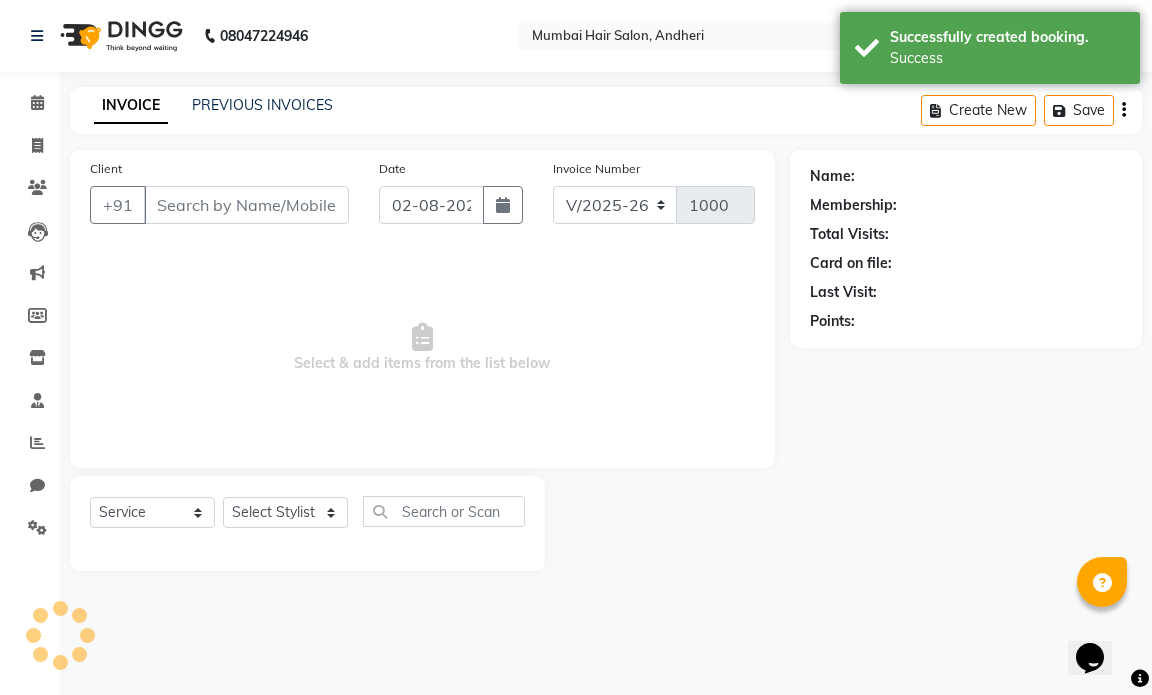 type on "[PHONE]" 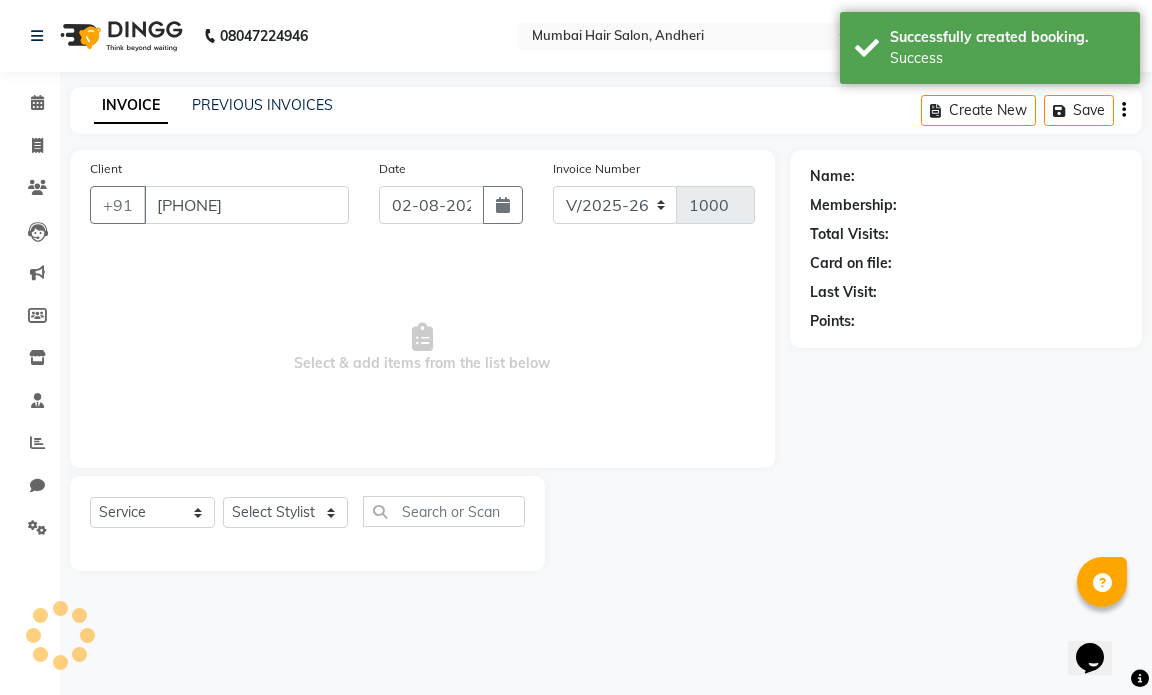 select on "66012" 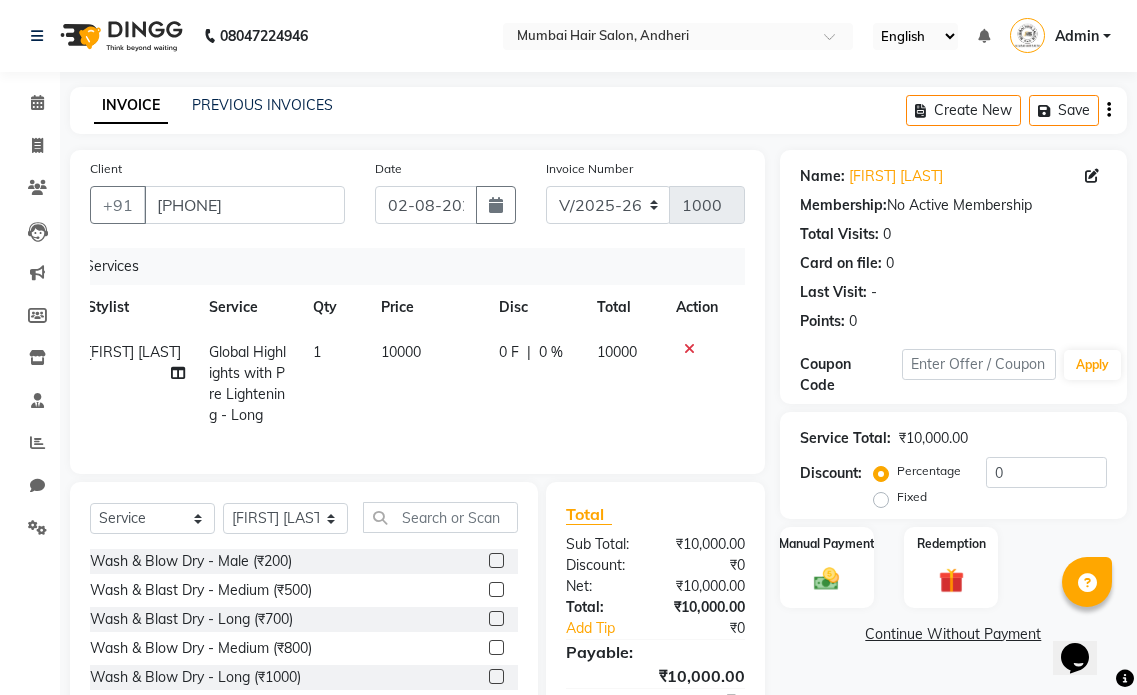 scroll, scrollTop: 0, scrollLeft: 0, axis: both 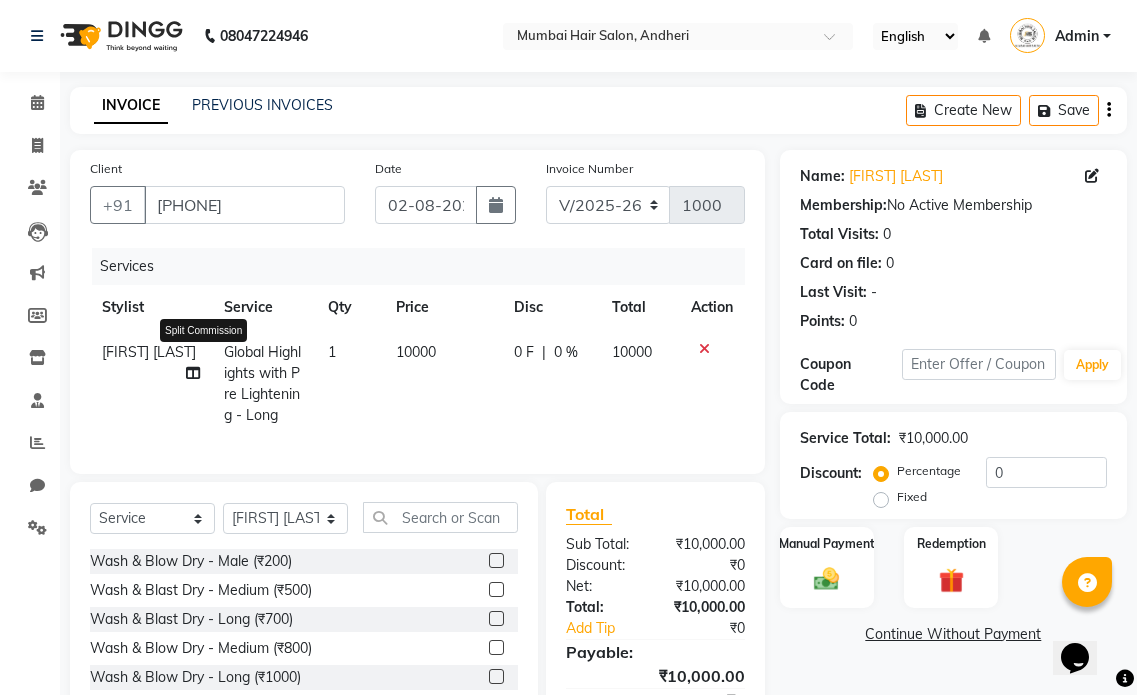 click 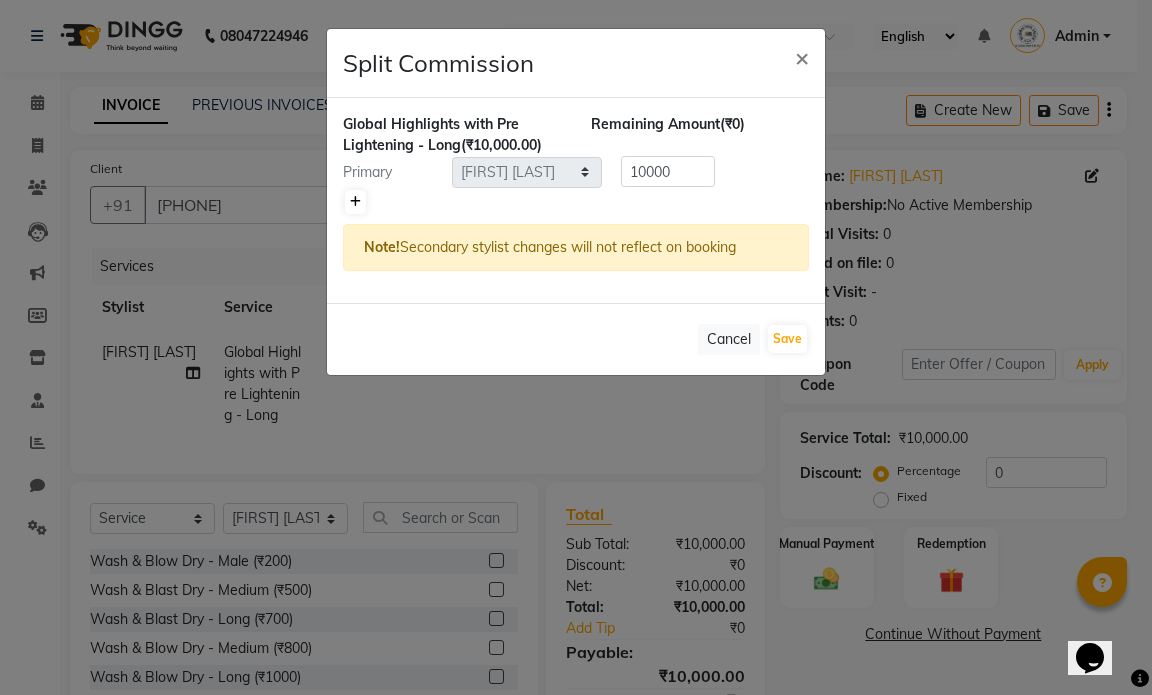 click 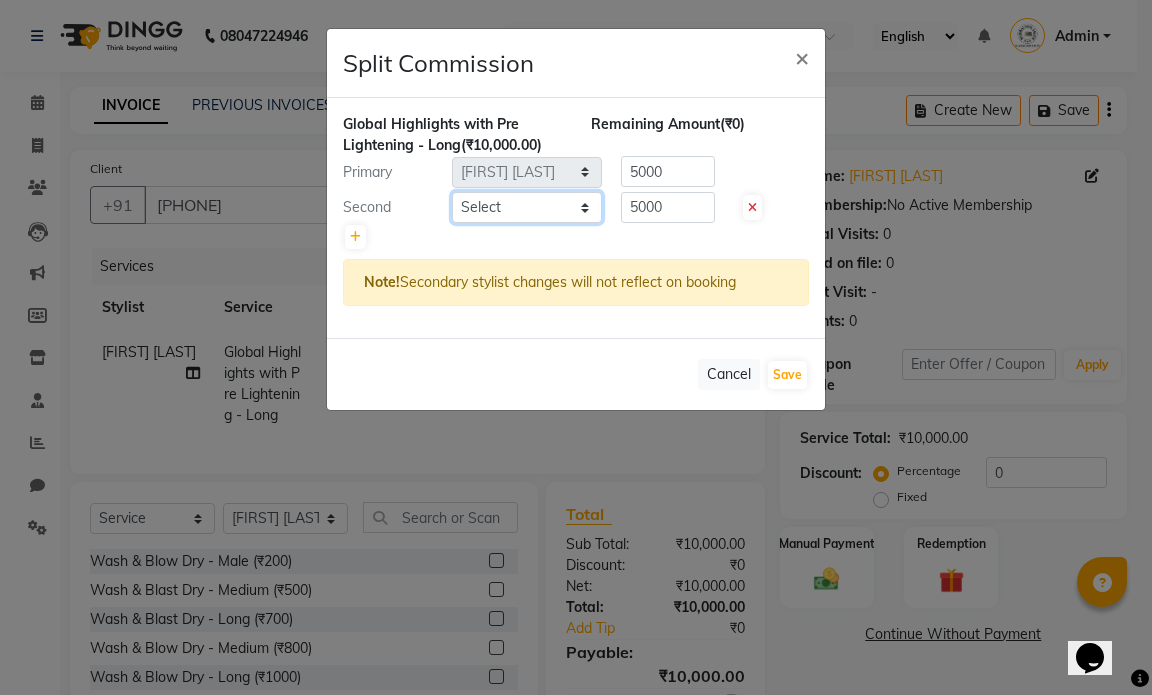 click on "Select  Amol Dinkar Pawar   Arman Ansari   Atish Kadel   Mohd Shamshad    MUMBAI HAIR SALON   Payal Kalyan   Rehan Ansari   Salam Ansari   Sameer Khan   Shuab Ansari   Swara Bamne" 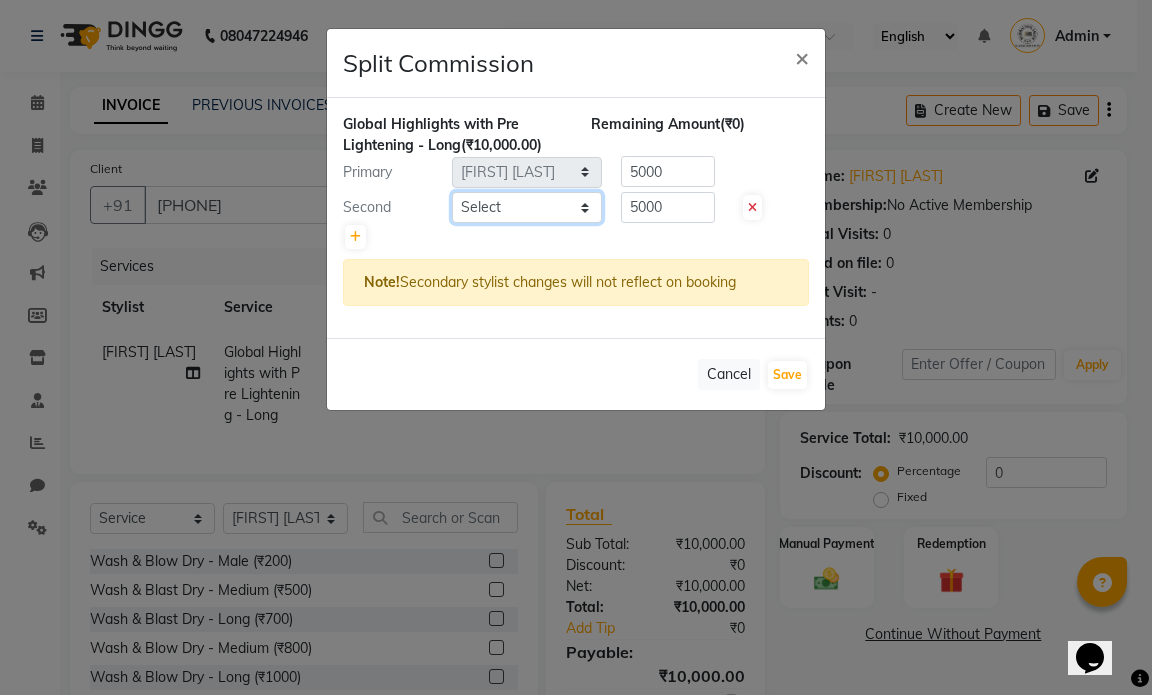 select on "66016" 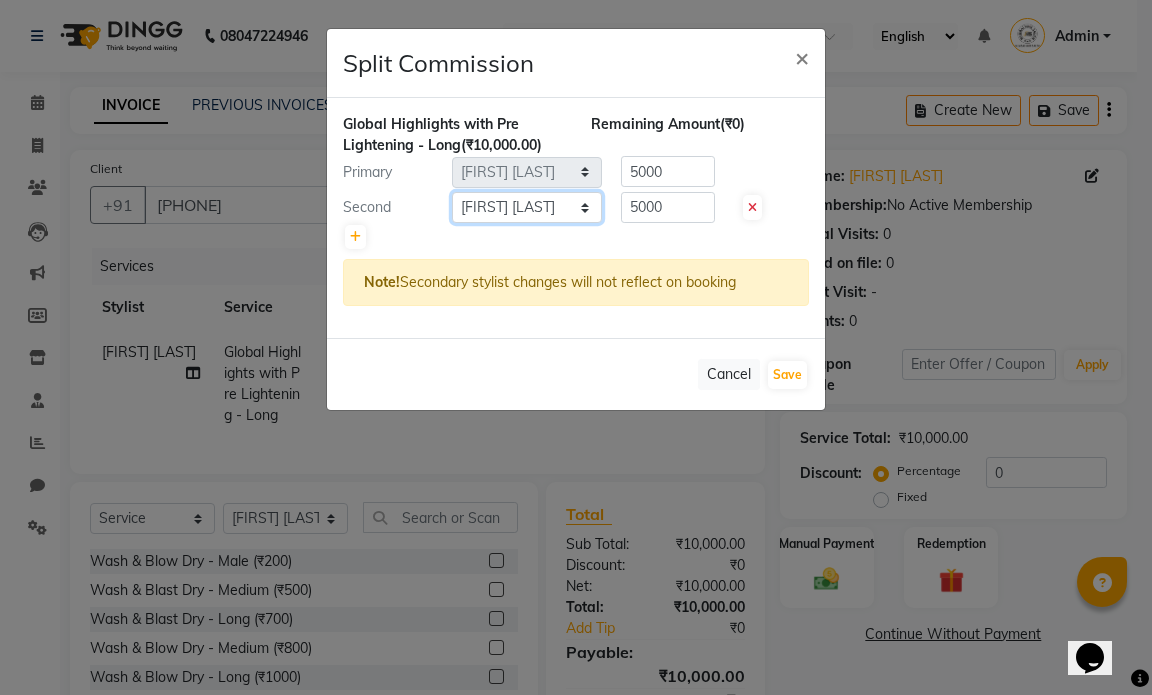 click on "Select  Amol Dinkar Pawar   Arman Ansari   Atish Kadel   Mohd Shamshad    MUMBAI HAIR SALON   Payal Kalyan   Rehan Ansari   Salam Ansari   Sameer Khan   Shuab Ansari   Swara Bamne" 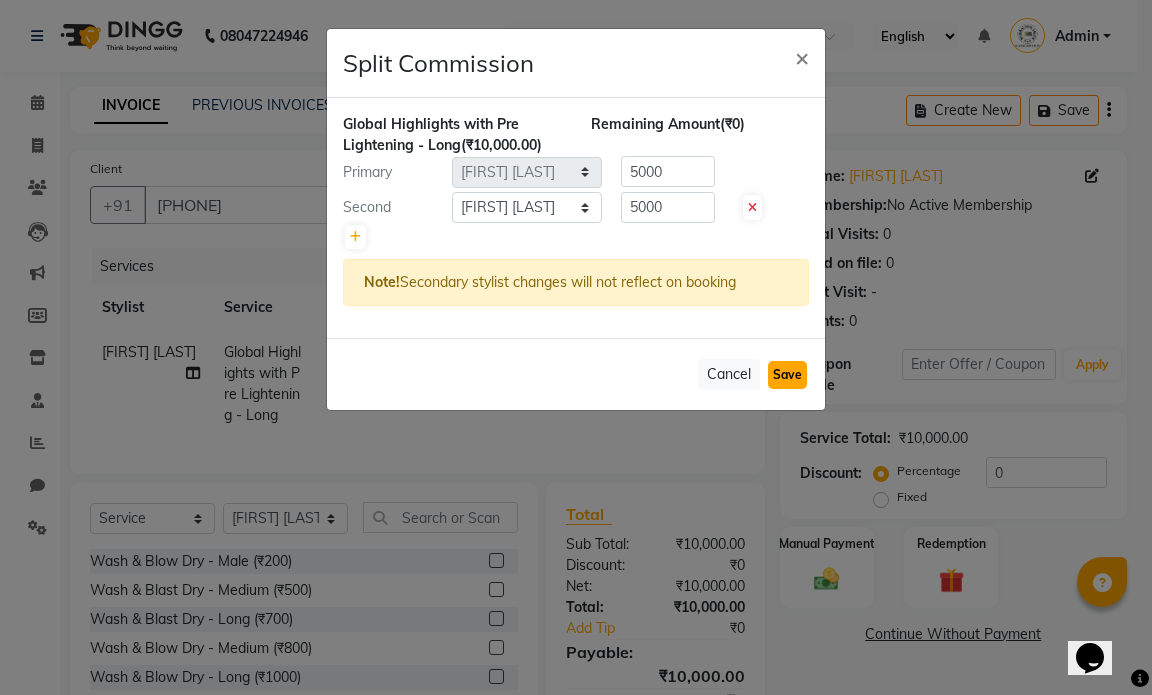 click on "Save" 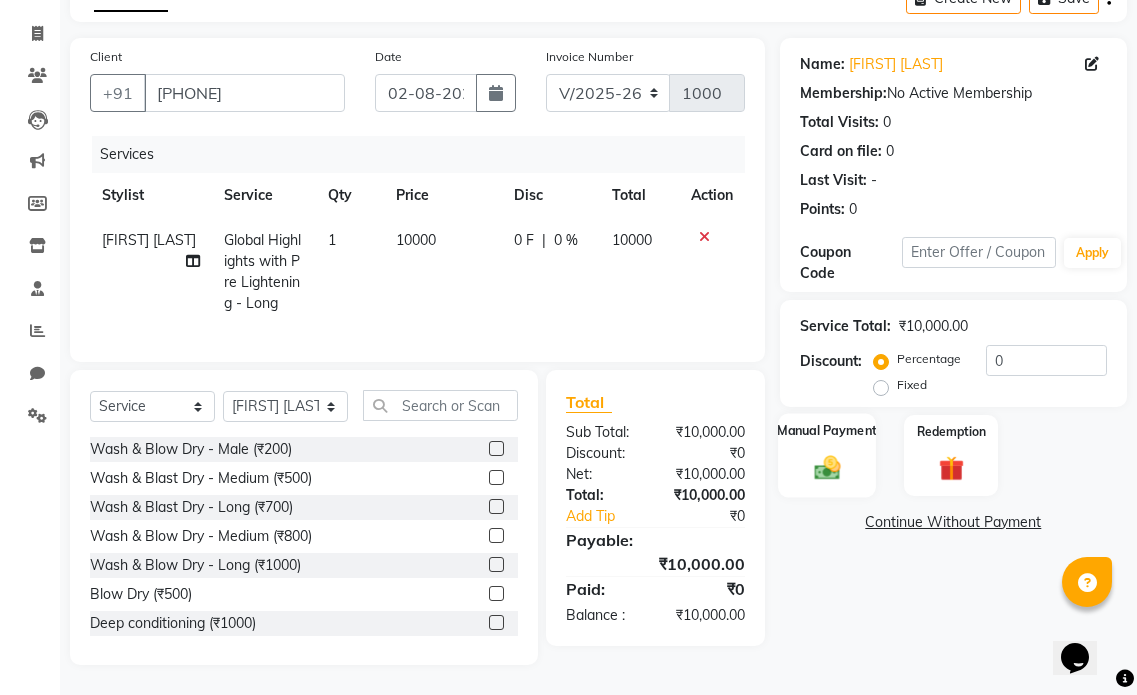 scroll, scrollTop: 127, scrollLeft: 0, axis: vertical 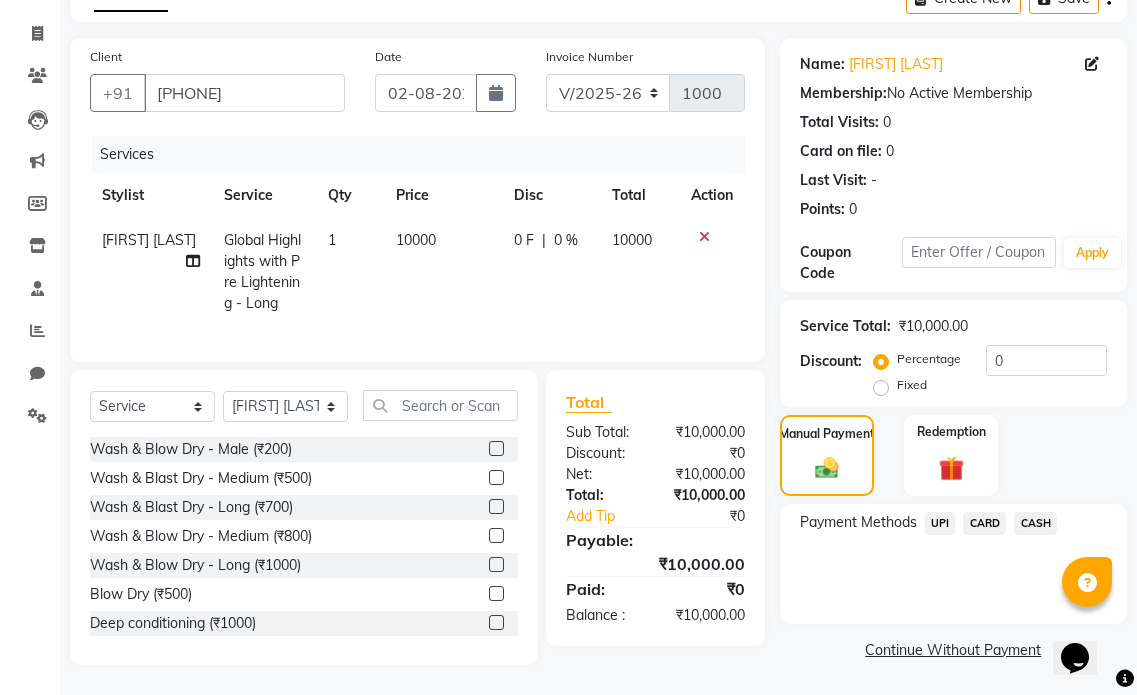 click on "UPI" 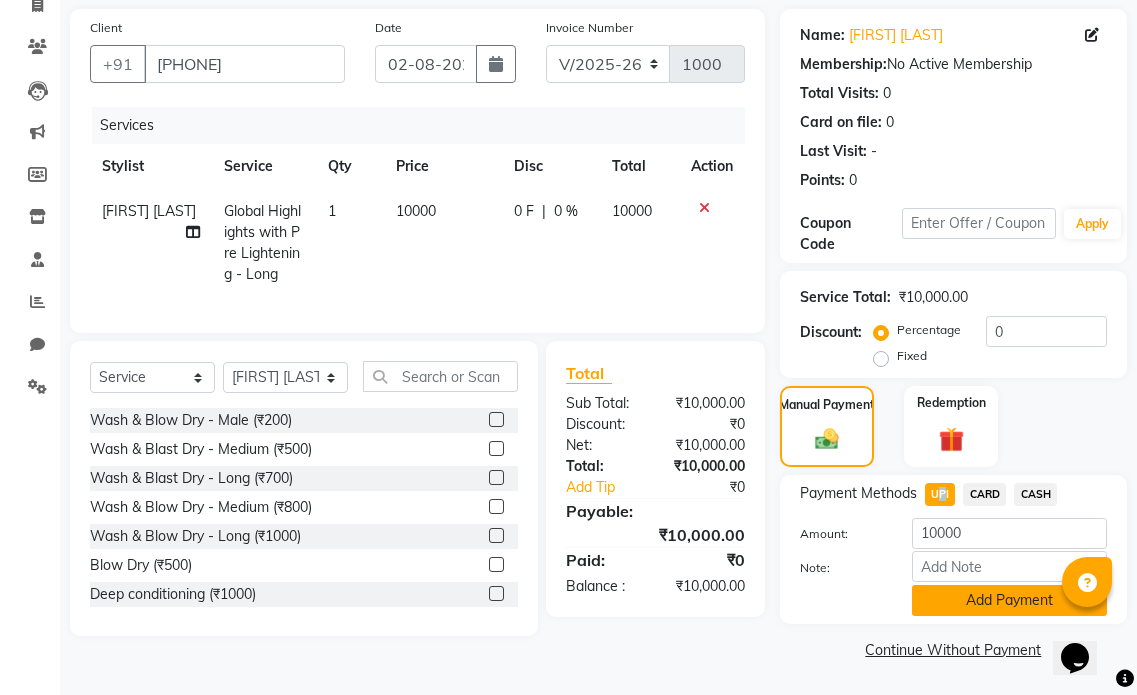 click on "Add Payment" 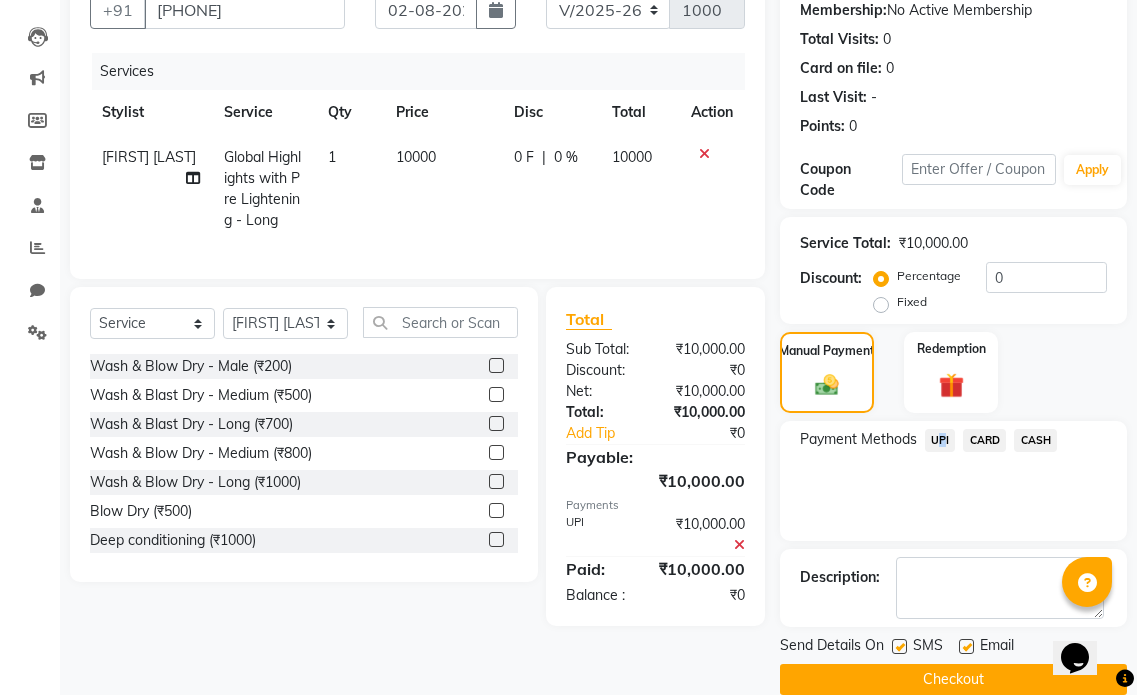scroll, scrollTop: 225, scrollLeft: 0, axis: vertical 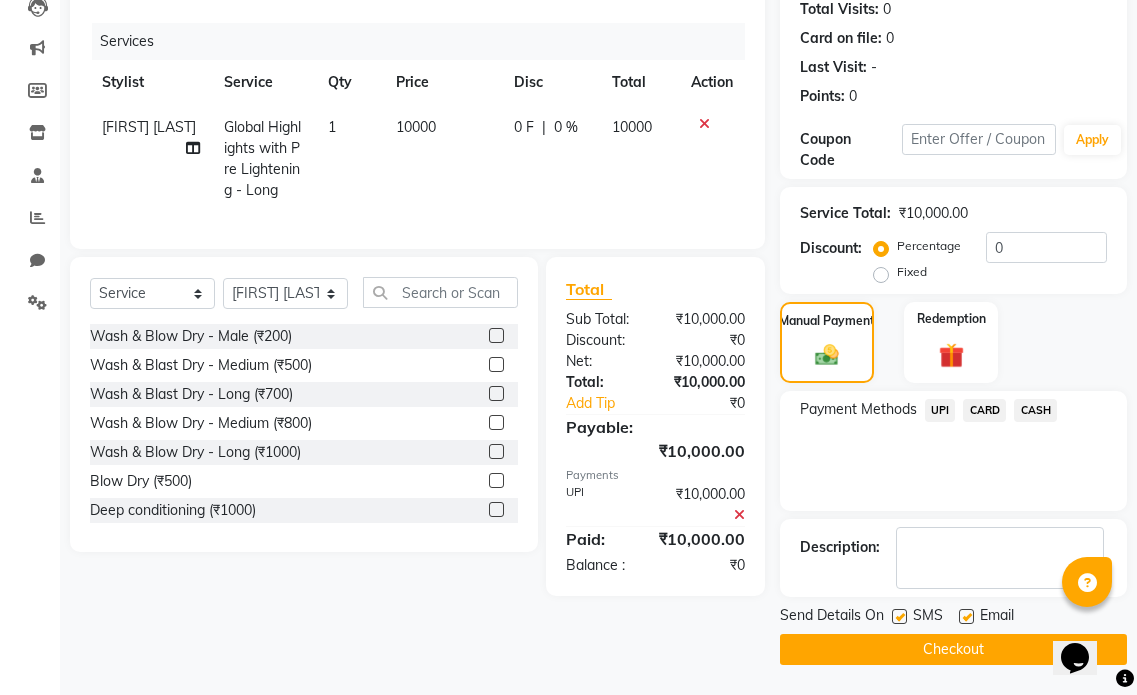 click 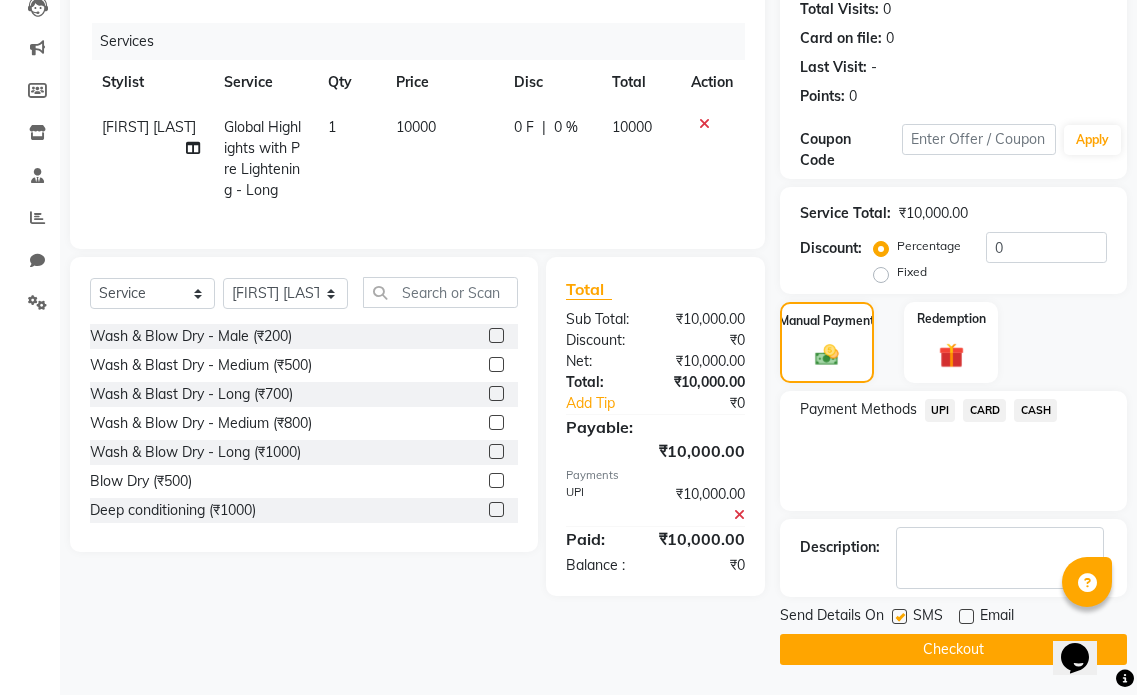 click on "Checkout" 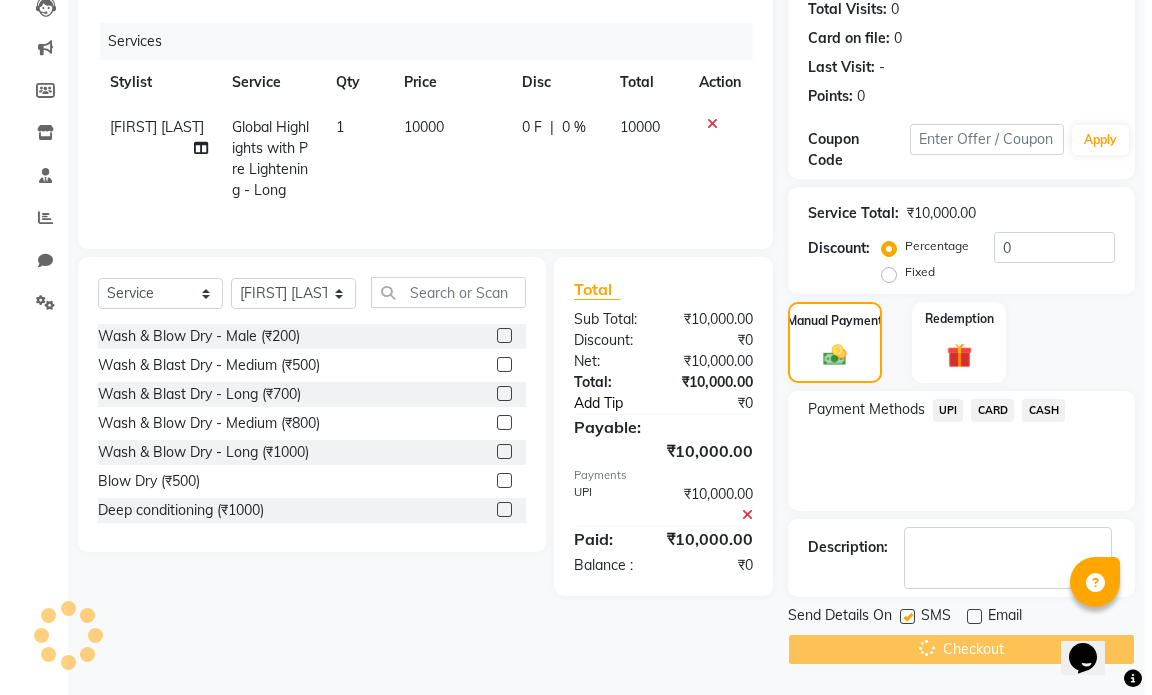 scroll, scrollTop: 0, scrollLeft: 0, axis: both 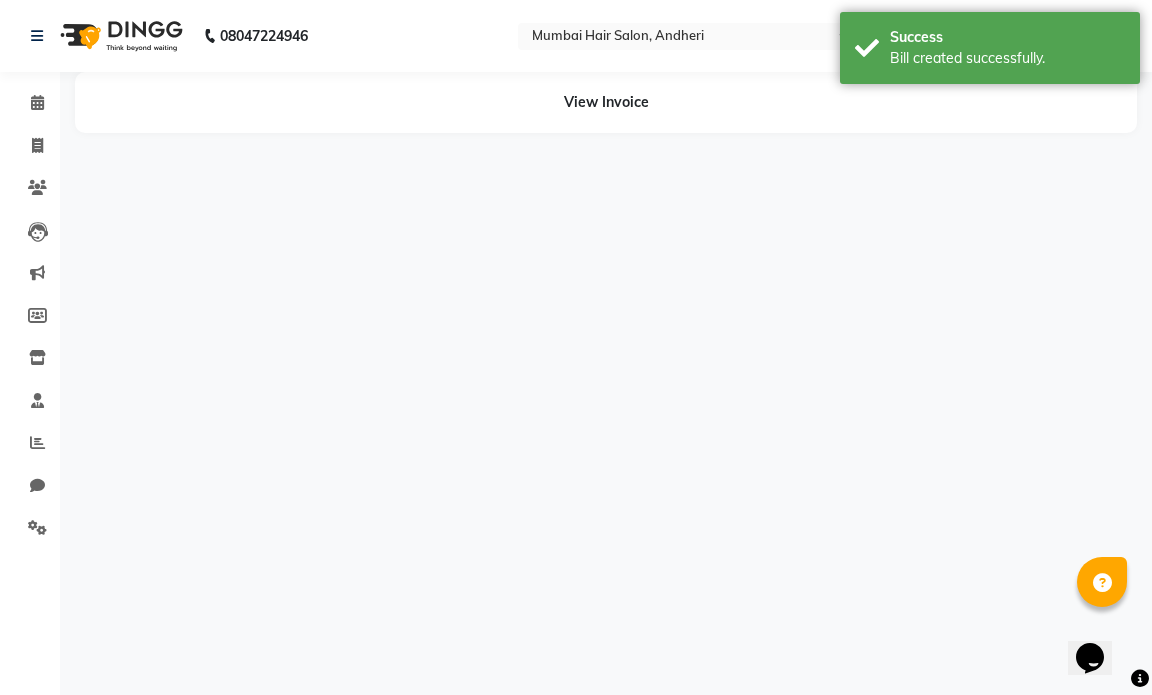 select on "66012" 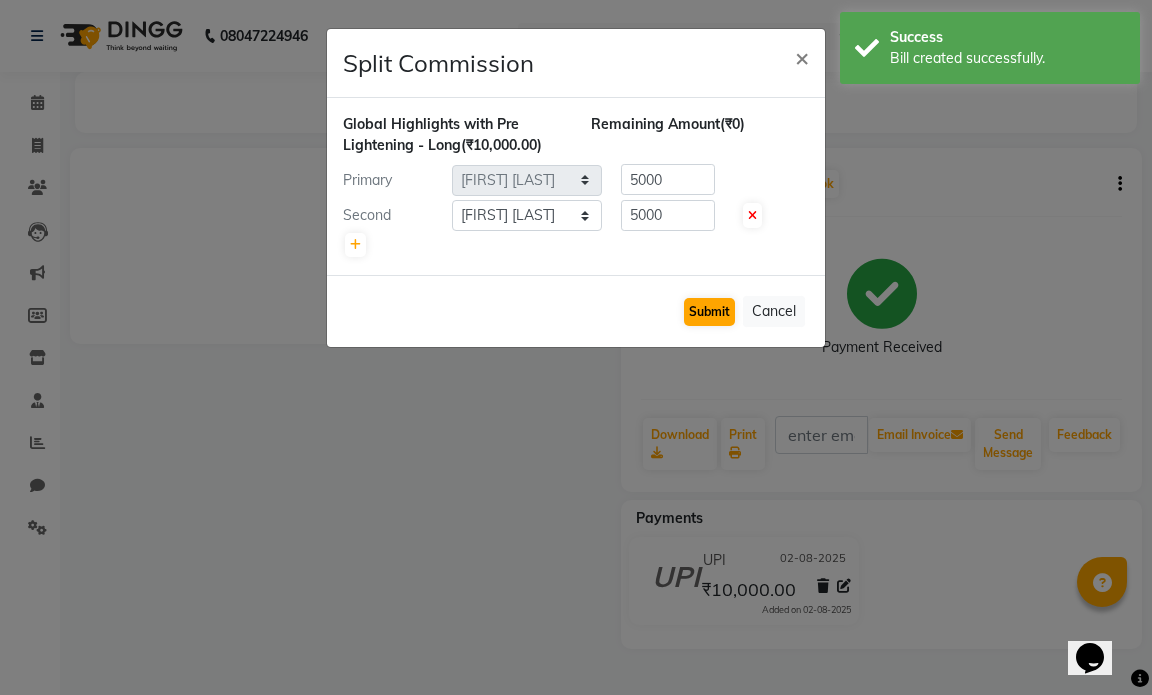 click on "Submit" 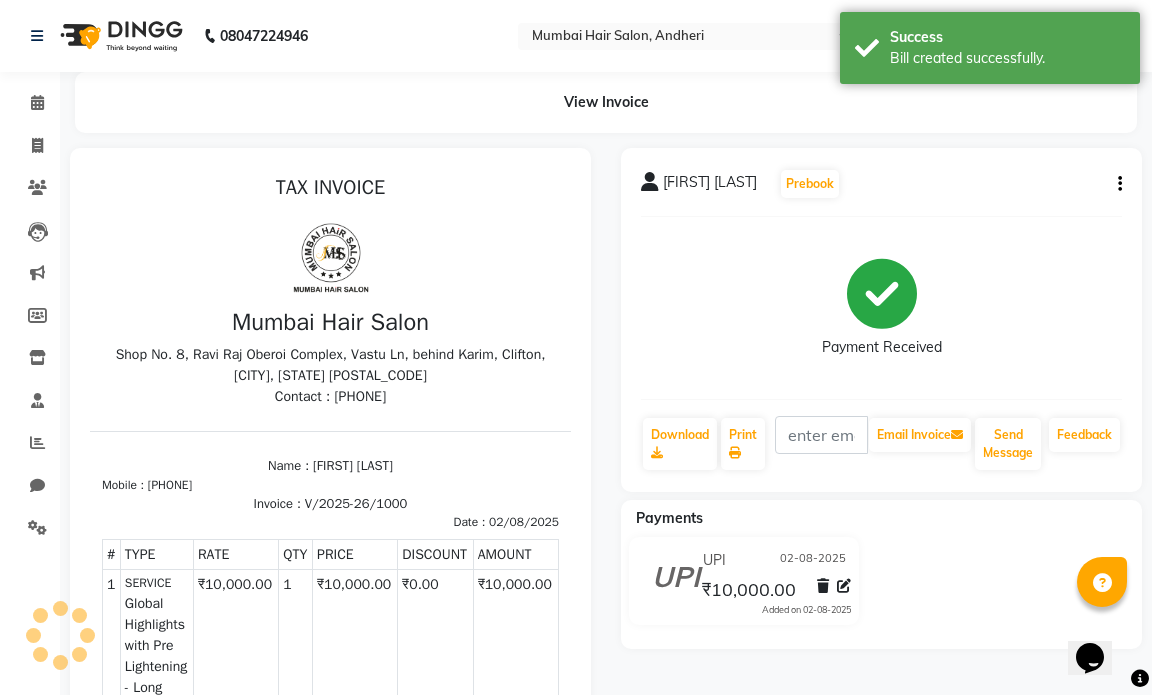 scroll, scrollTop: 0, scrollLeft: 0, axis: both 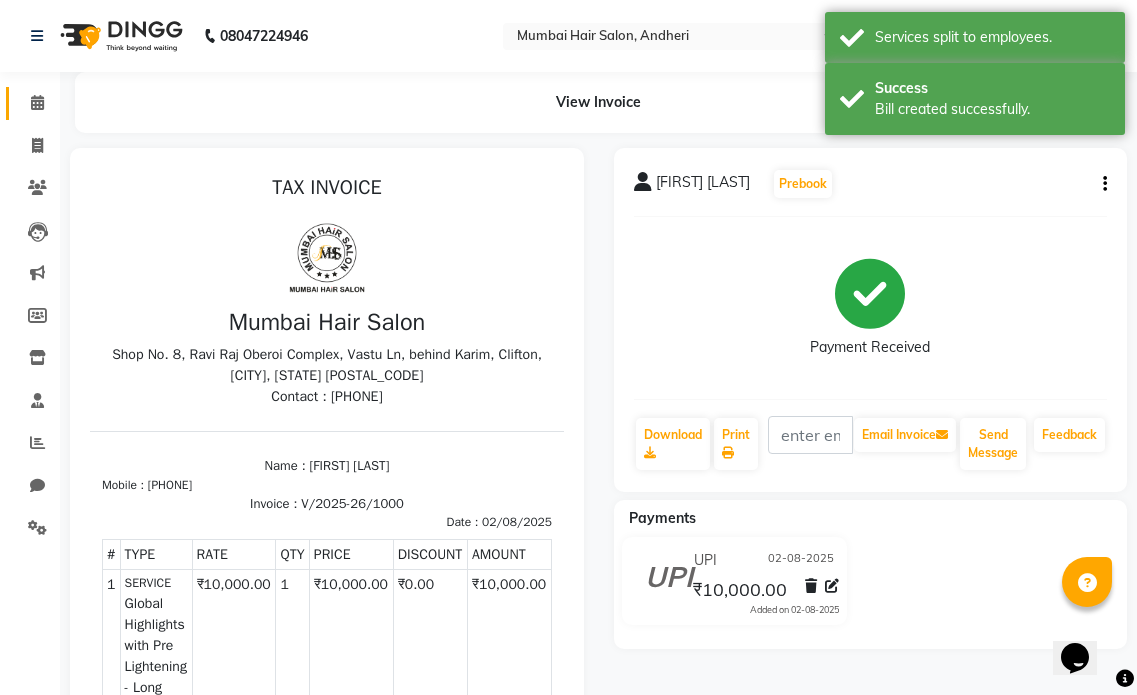 click on "Calendar" 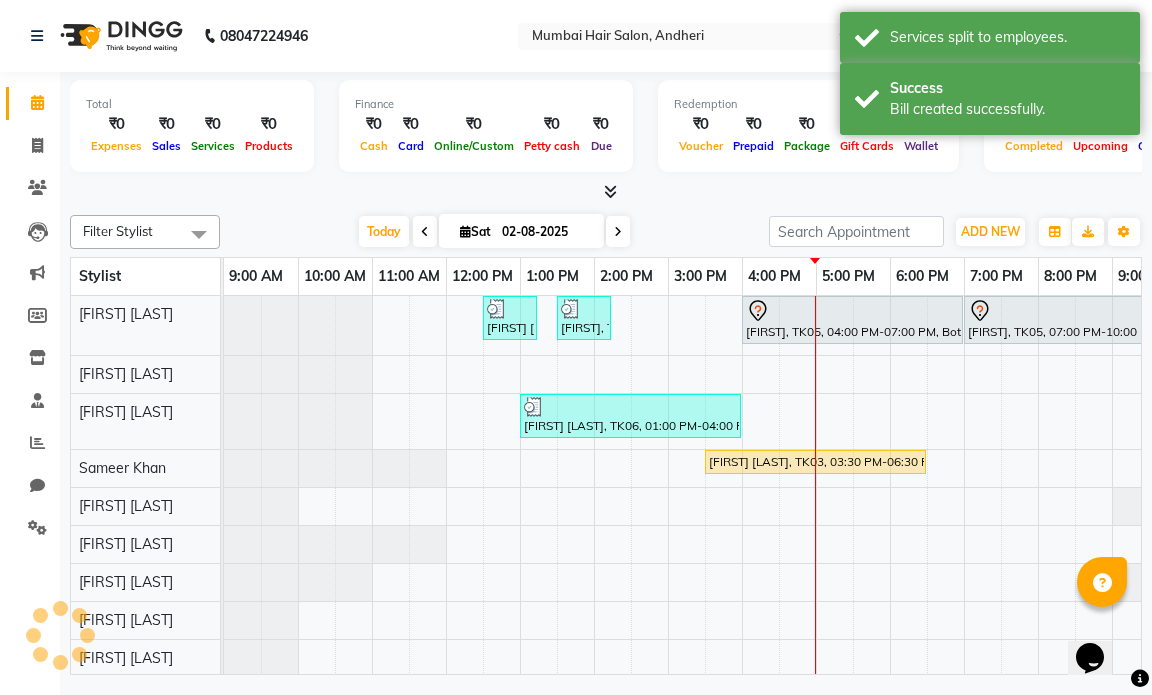 scroll, scrollTop: 0, scrollLeft: 0, axis: both 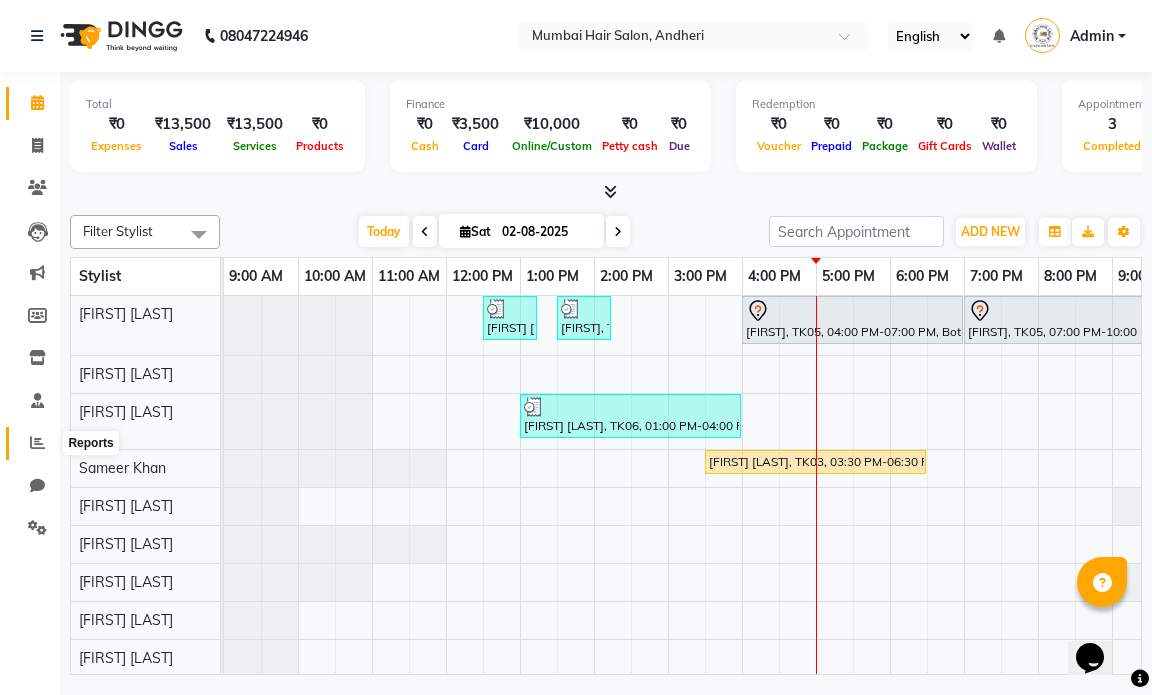click 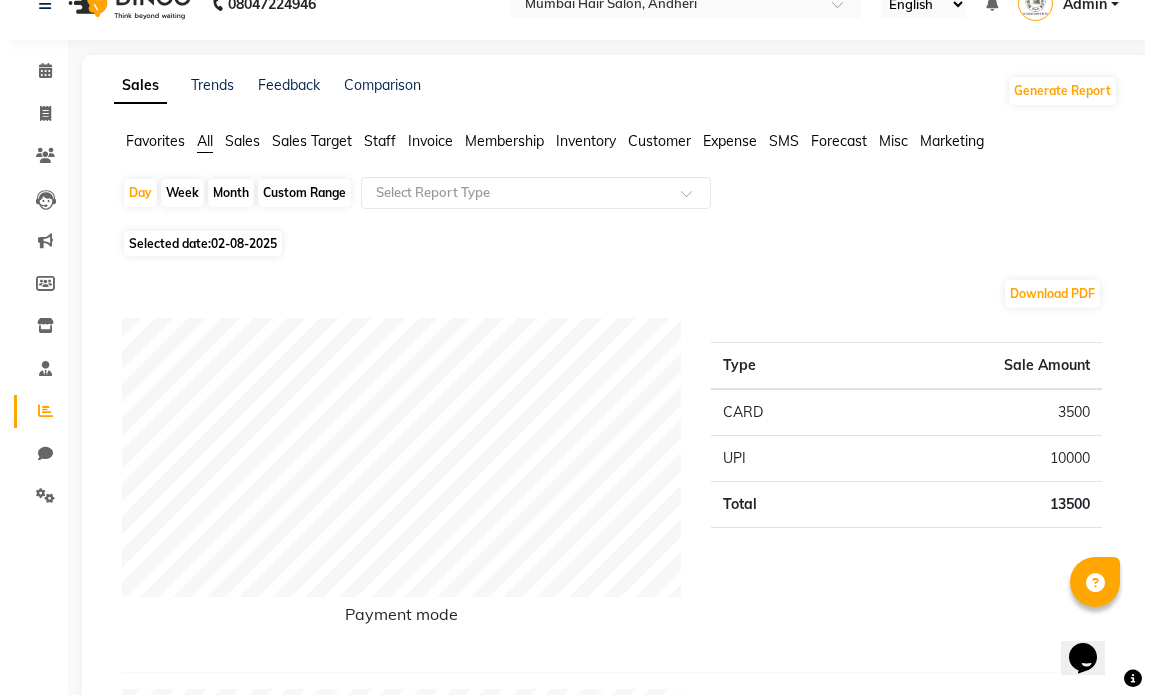 scroll, scrollTop: 0, scrollLeft: 0, axis: both 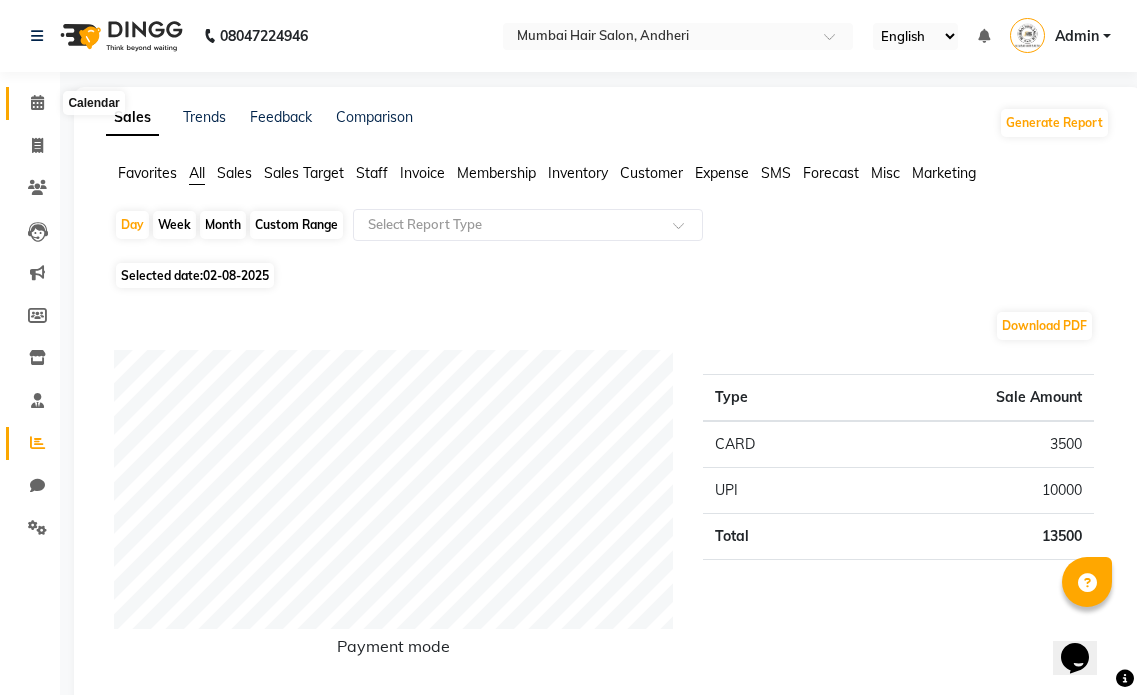 click 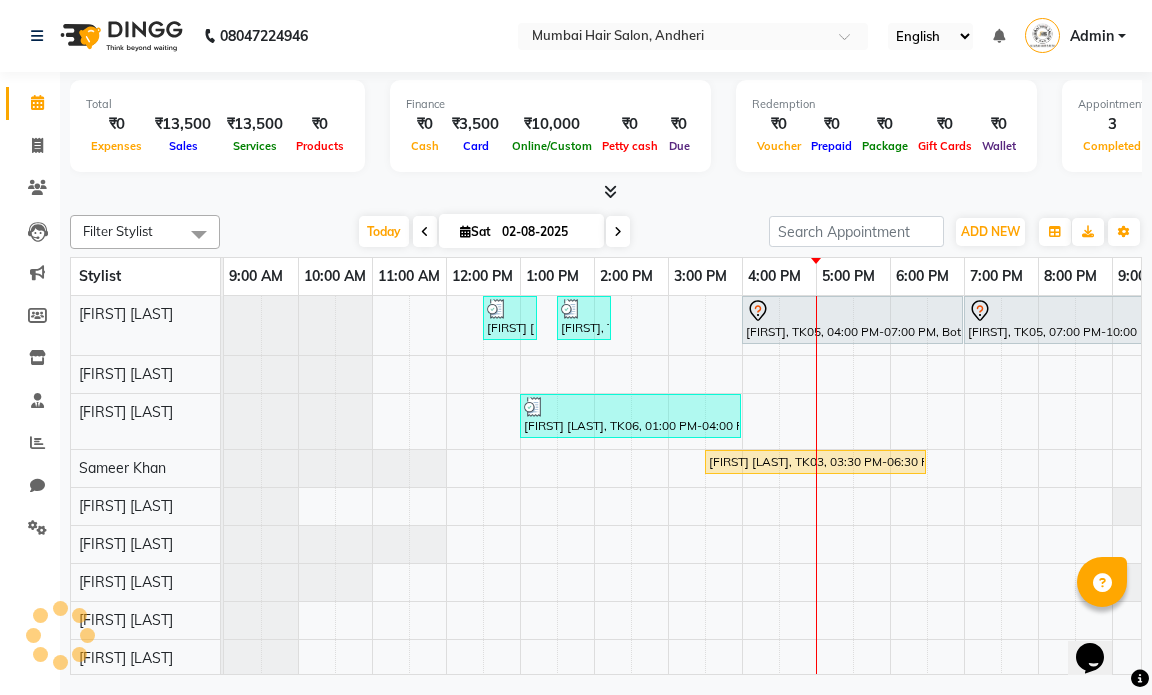 scroll, scrollTop: 0, scrollLeft: 0, axis: both 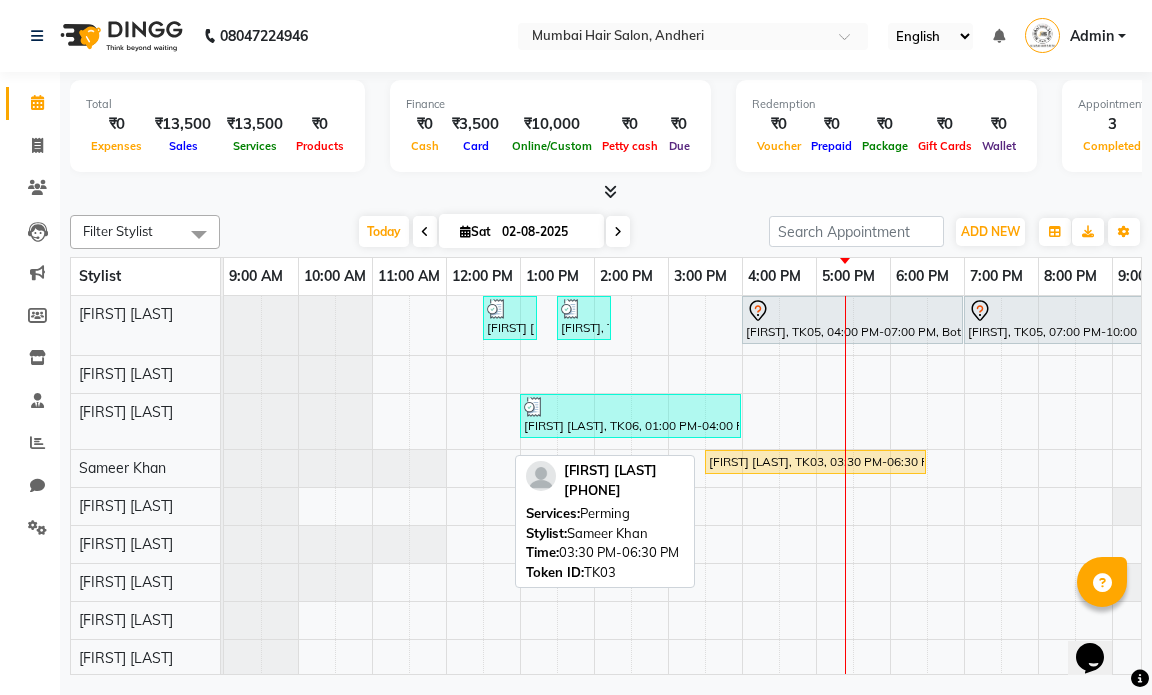 click on "[FIRST] [LAST], TK03, 03:30 PM-06:30 PM, Perming" at bounding box center (815, 462) 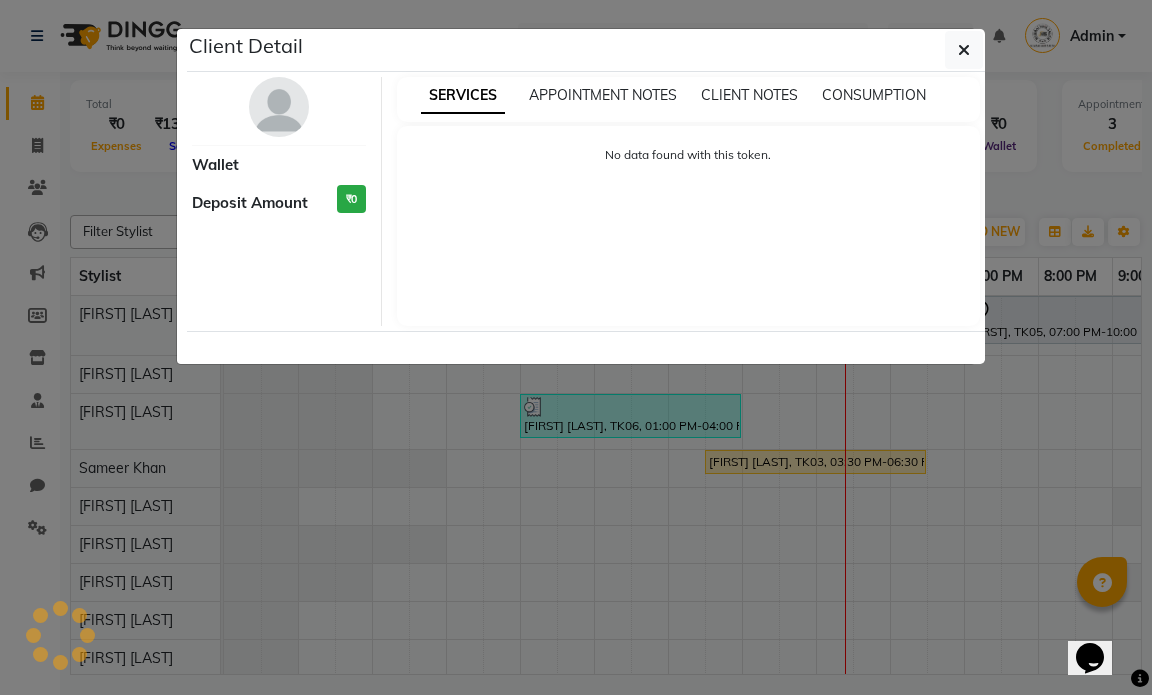 select on "1" 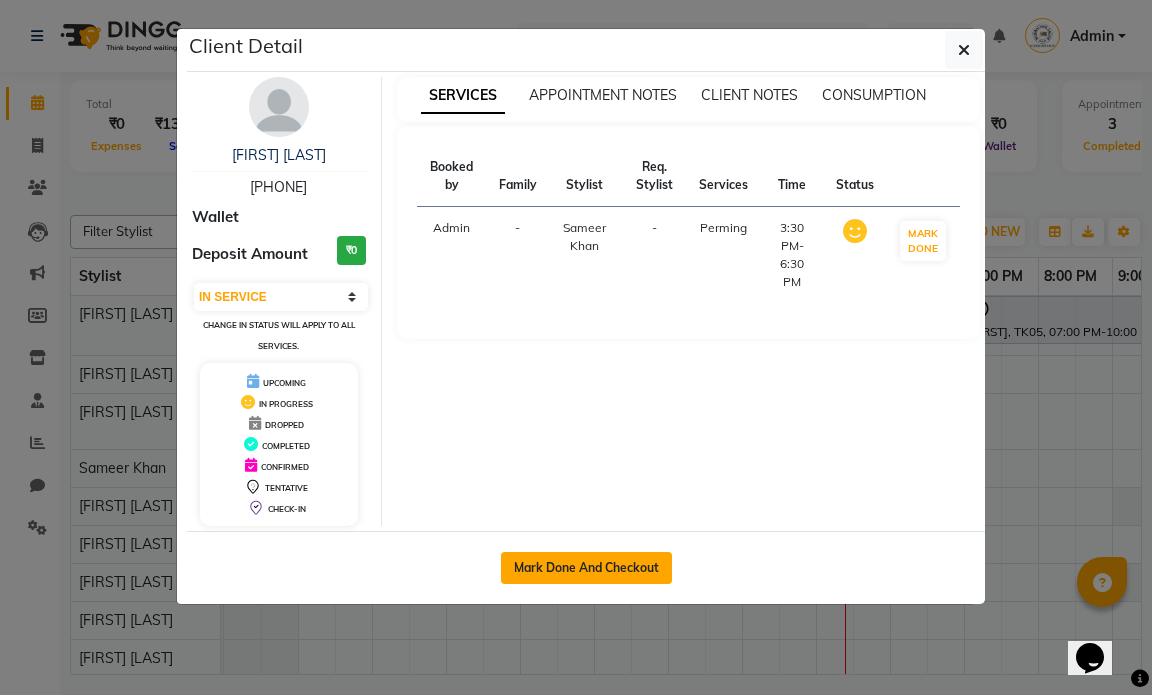 click on "Mark Done And Checkout" 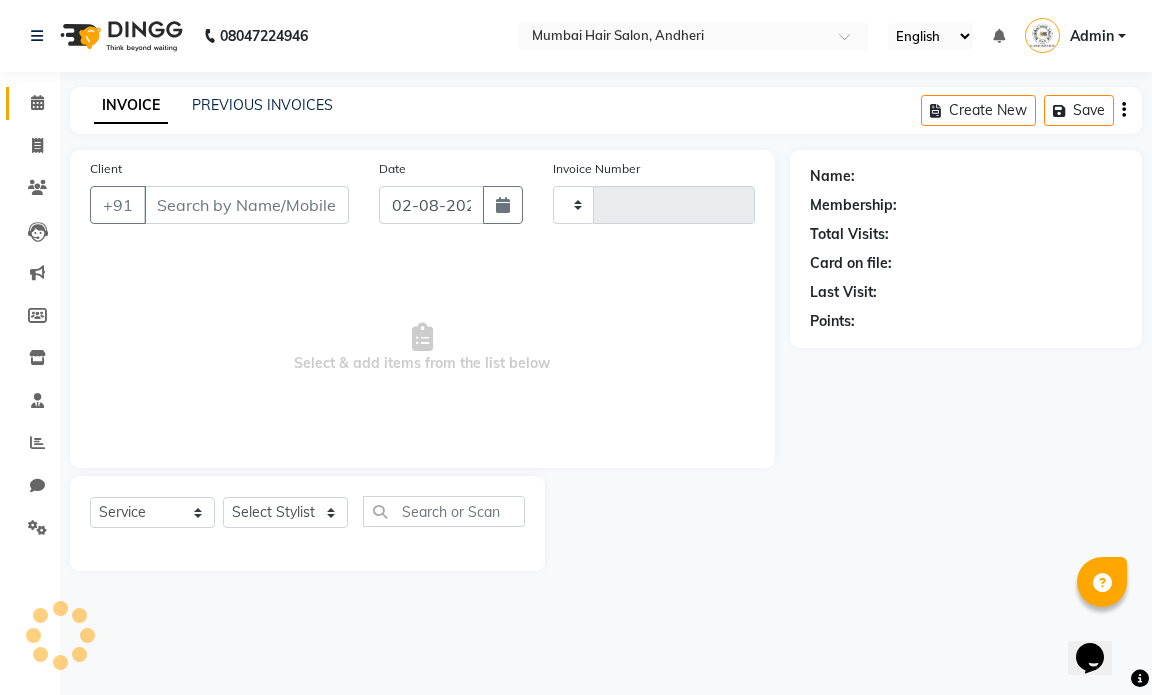type on "1001" 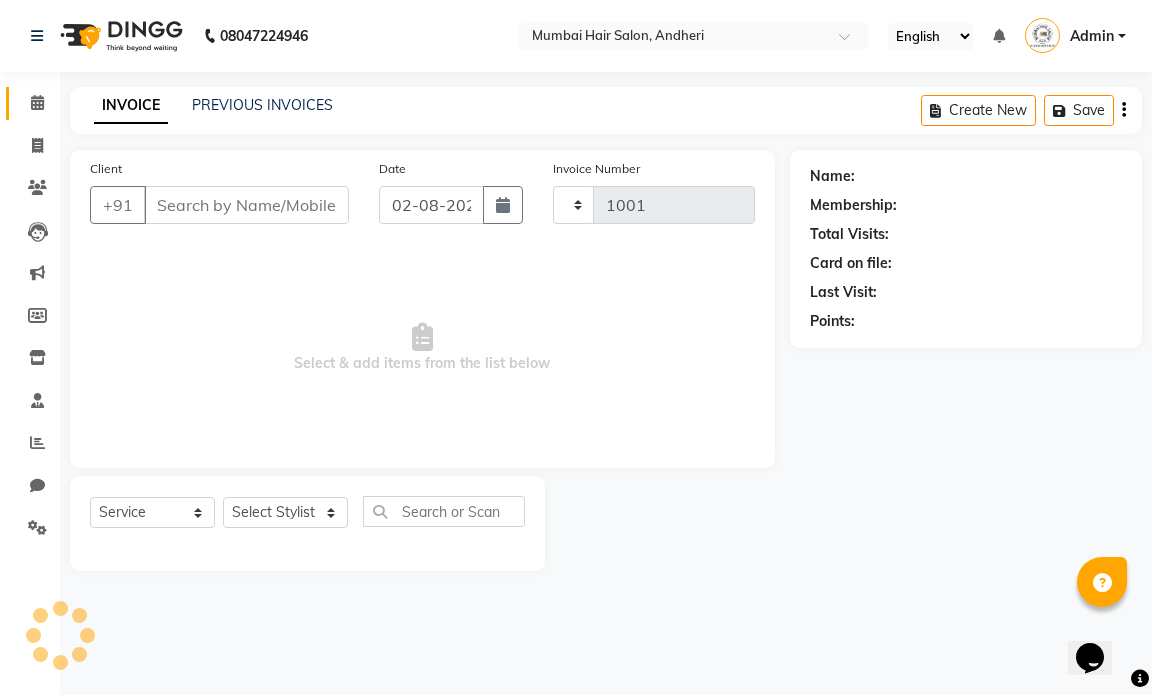 select on "7487" 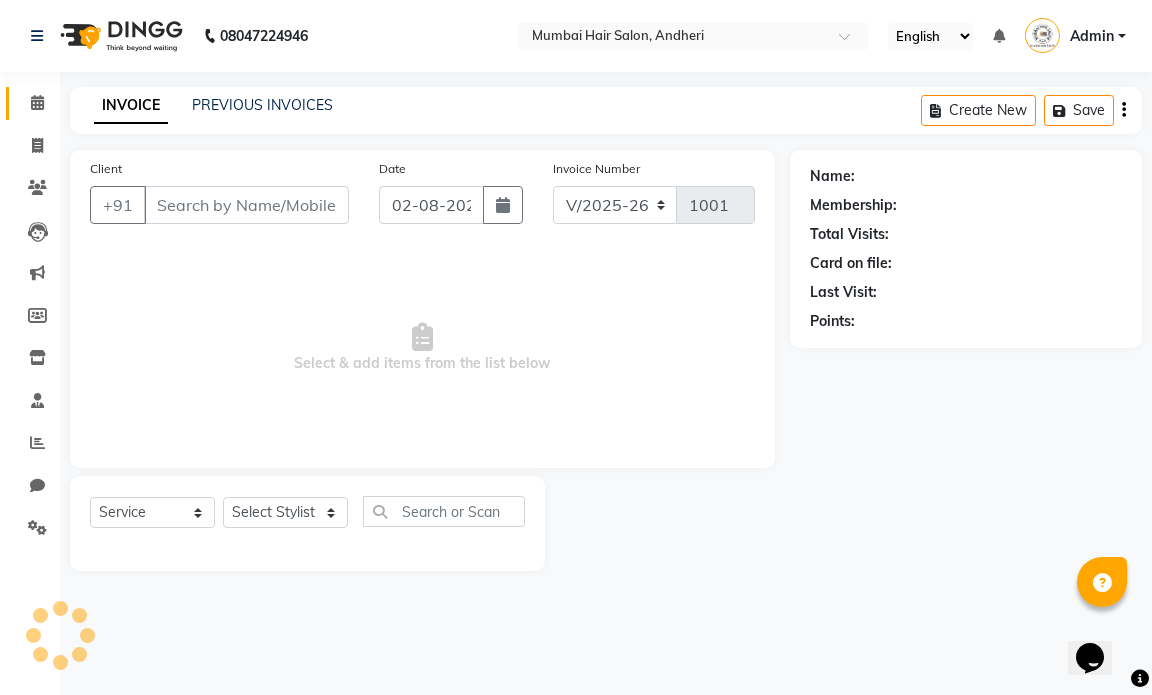 type on "[PHONE]" 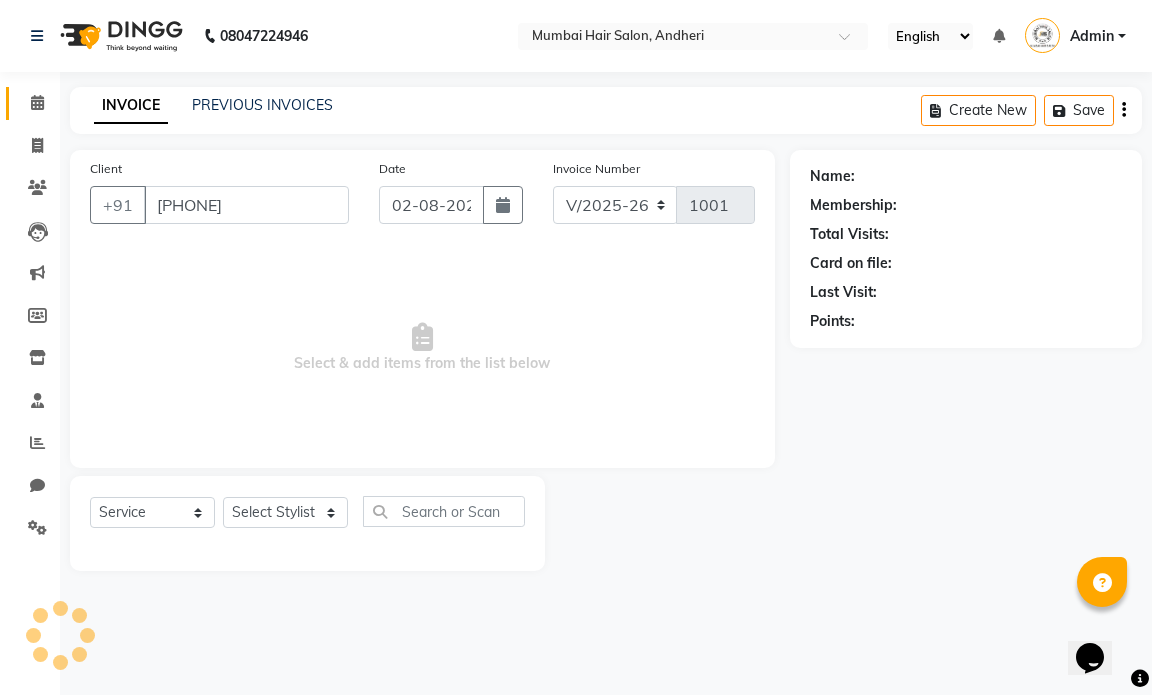 select on "66013" 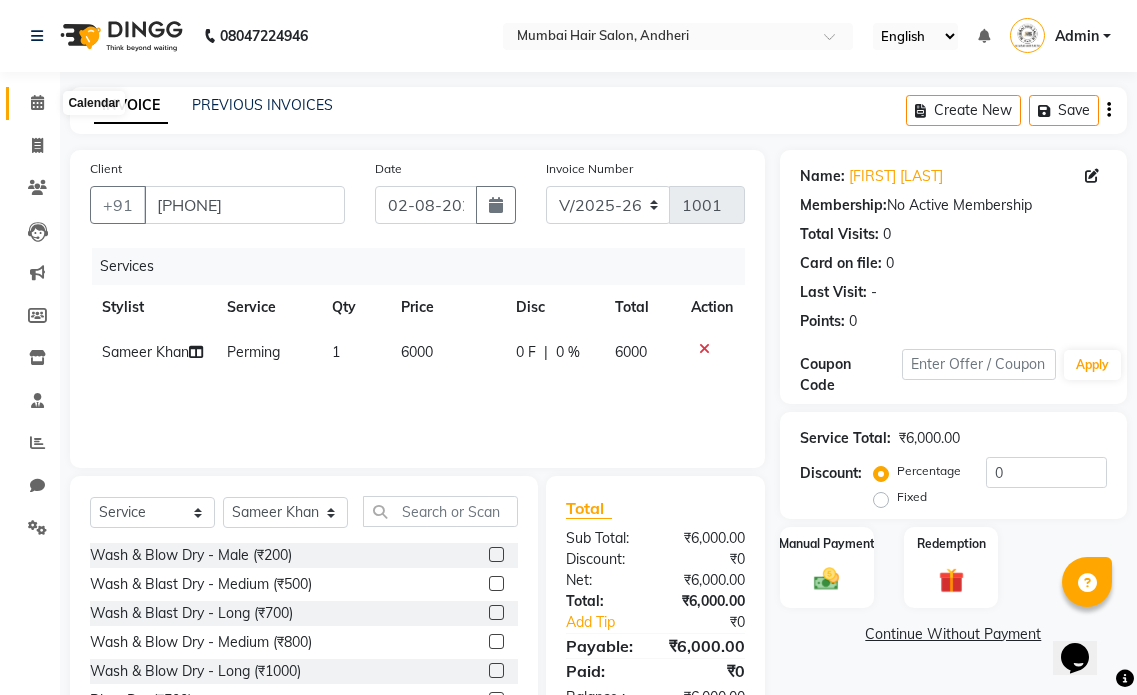 click 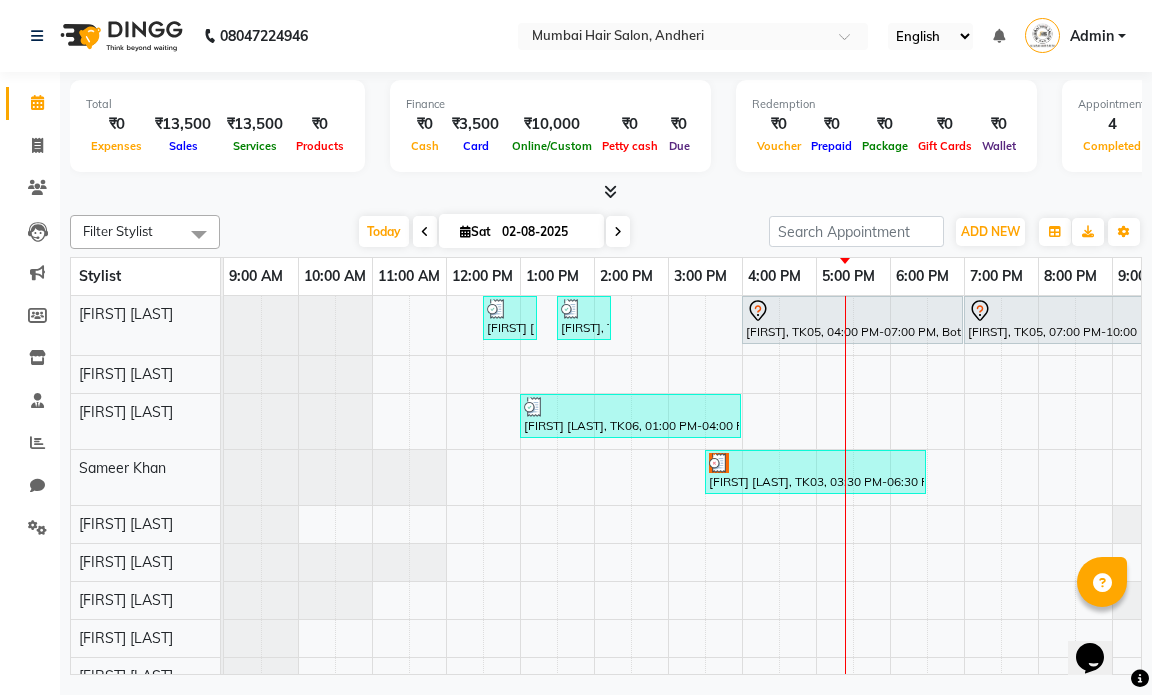 scroll, scrollTop: 52, scrollLeft: 0, axis: vertical 